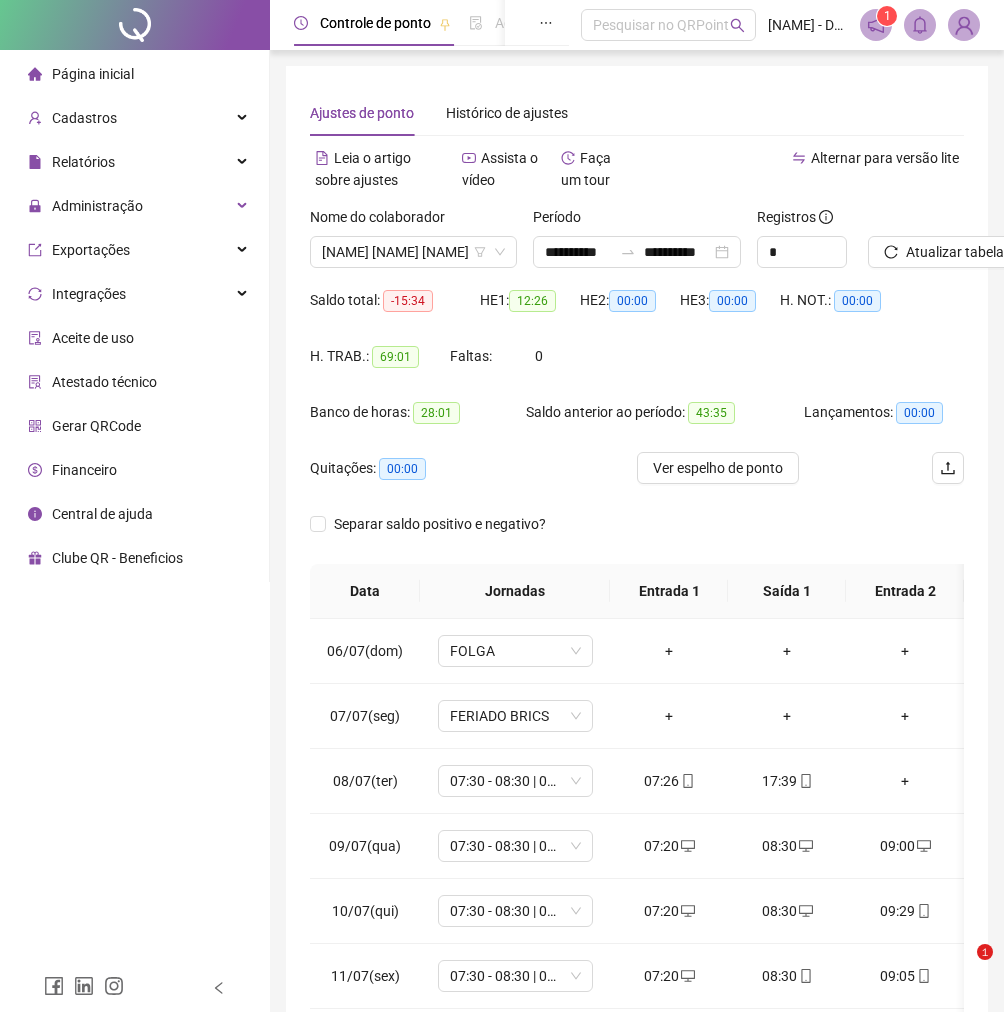 scroll, scrollTop: 0, scrollLeft: 0, axis: both 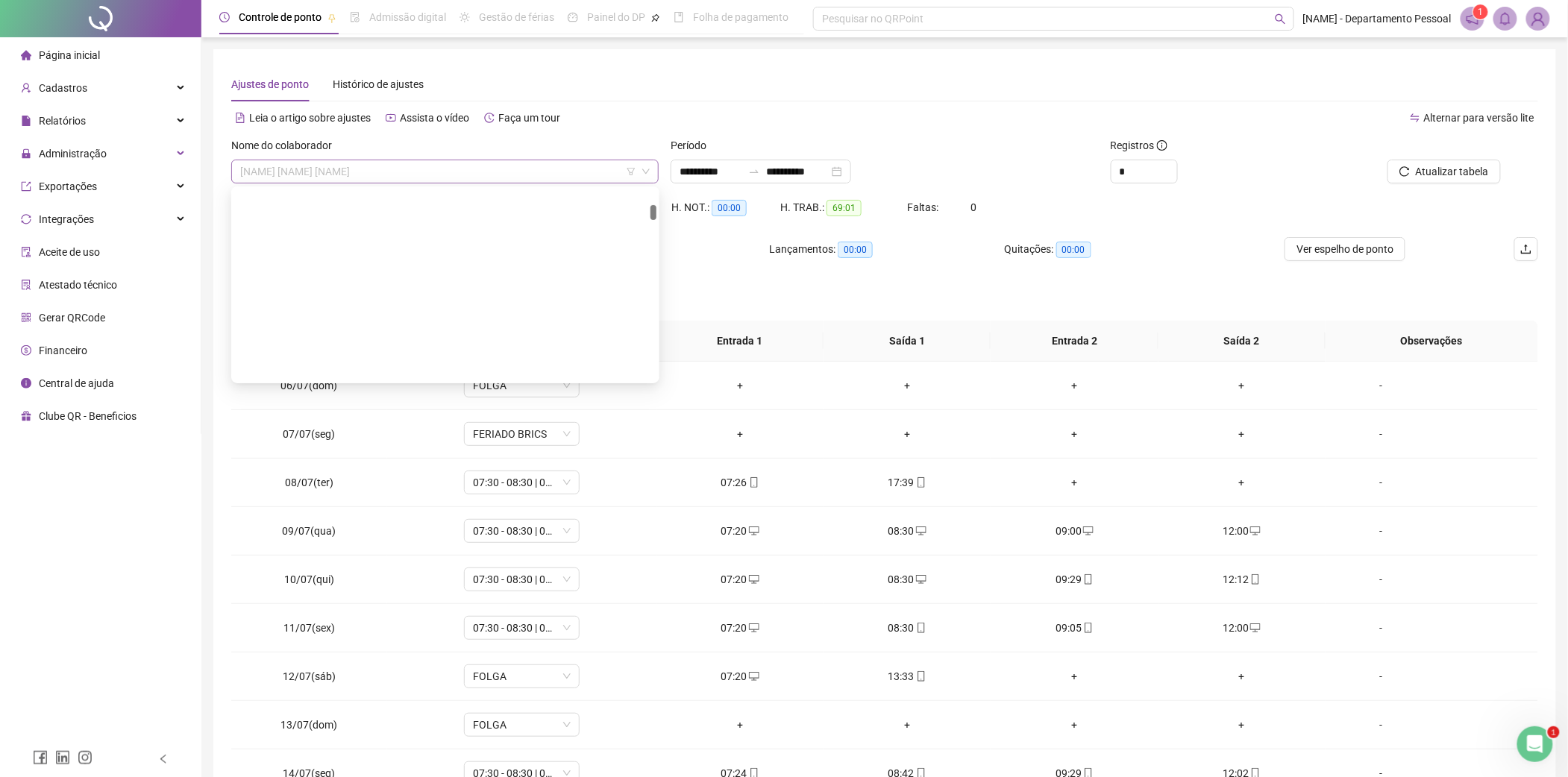 click on "[NAME] [NAME] [NAME]" at bounding box center (445, 172) 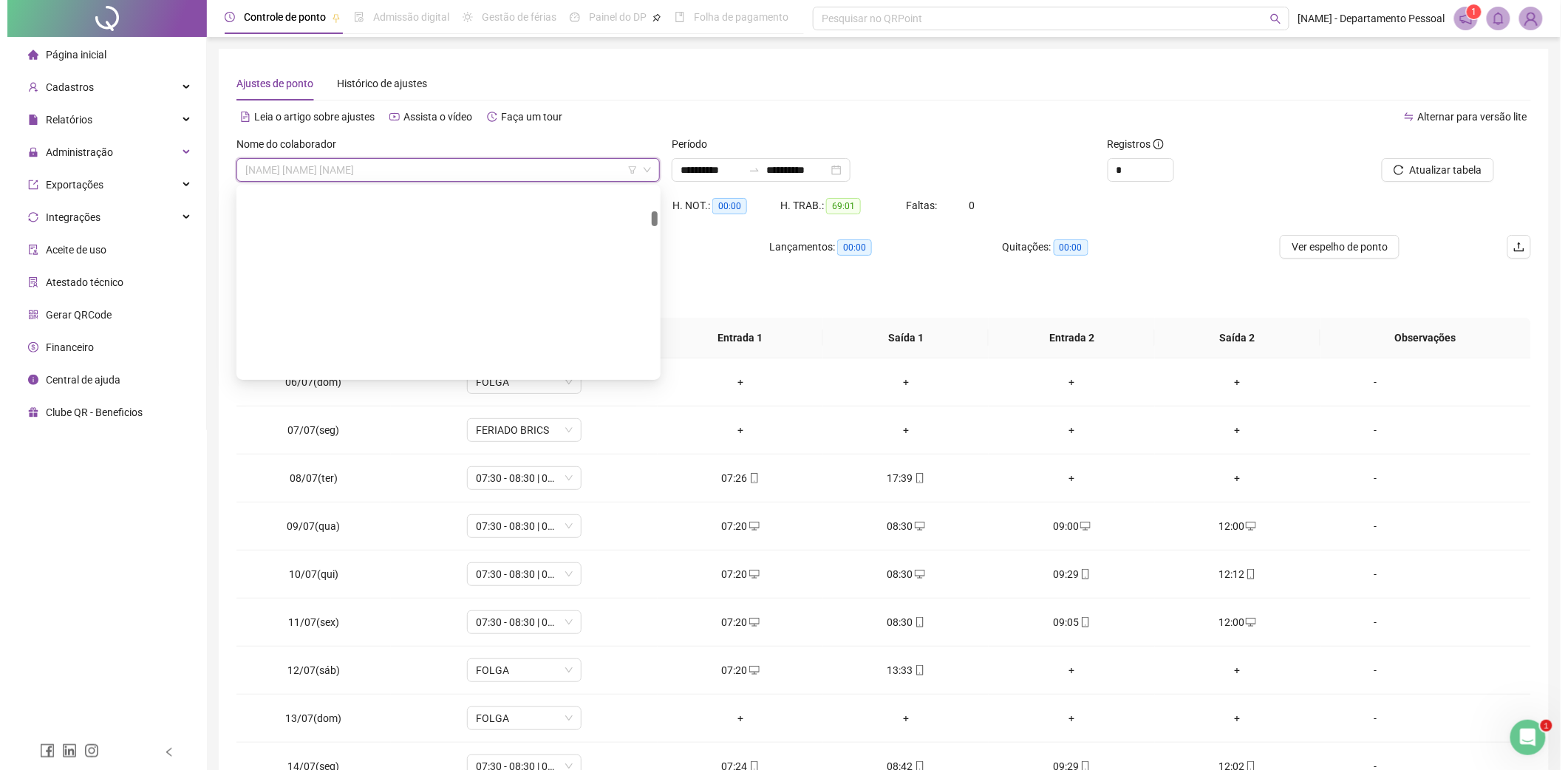 scroll, scrollTop: 296, scrollLeft: 0, axis: vertical 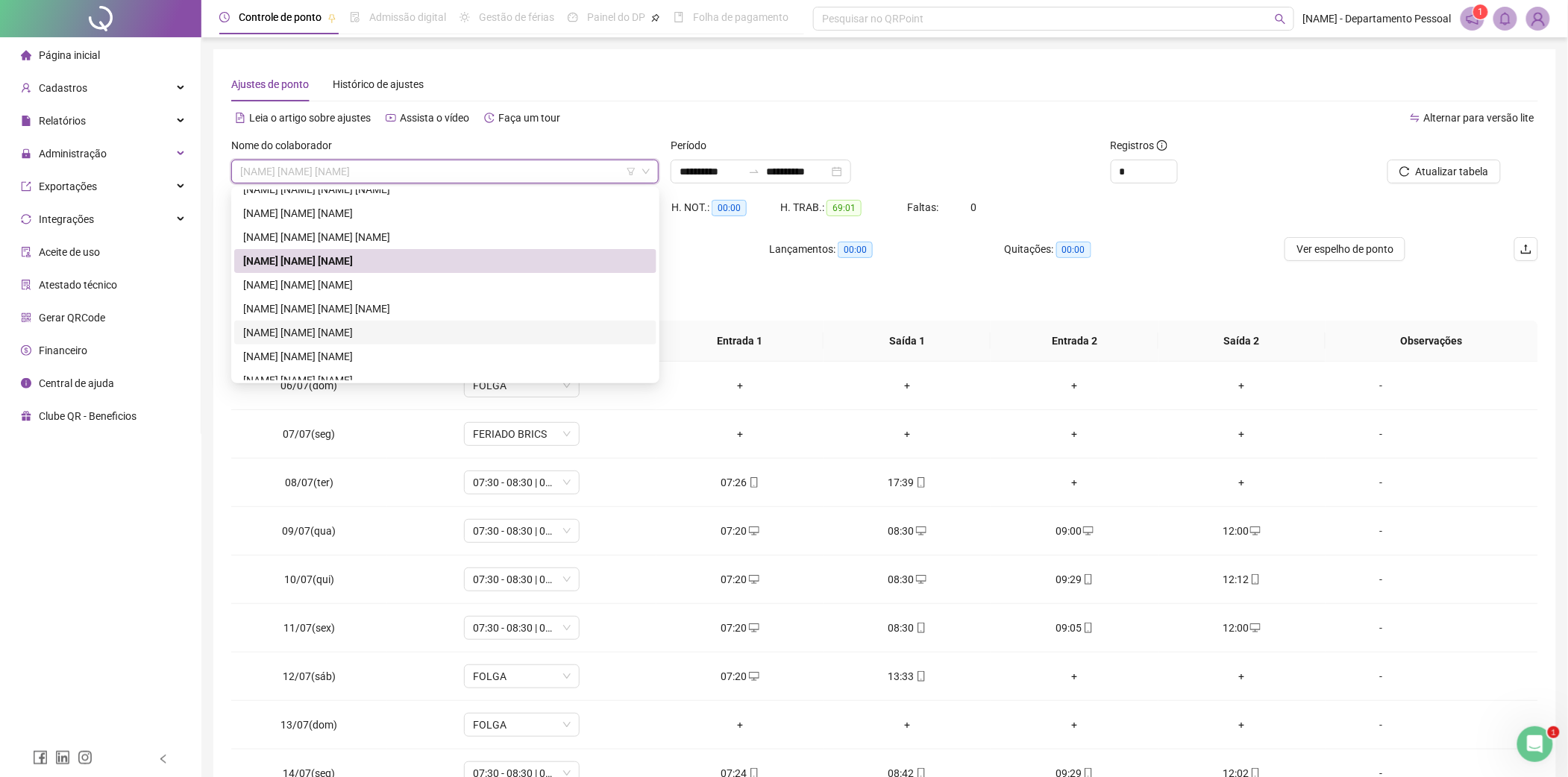 click on "[NAME] [NAME] [NAME]" at bounding box center [445, 333] 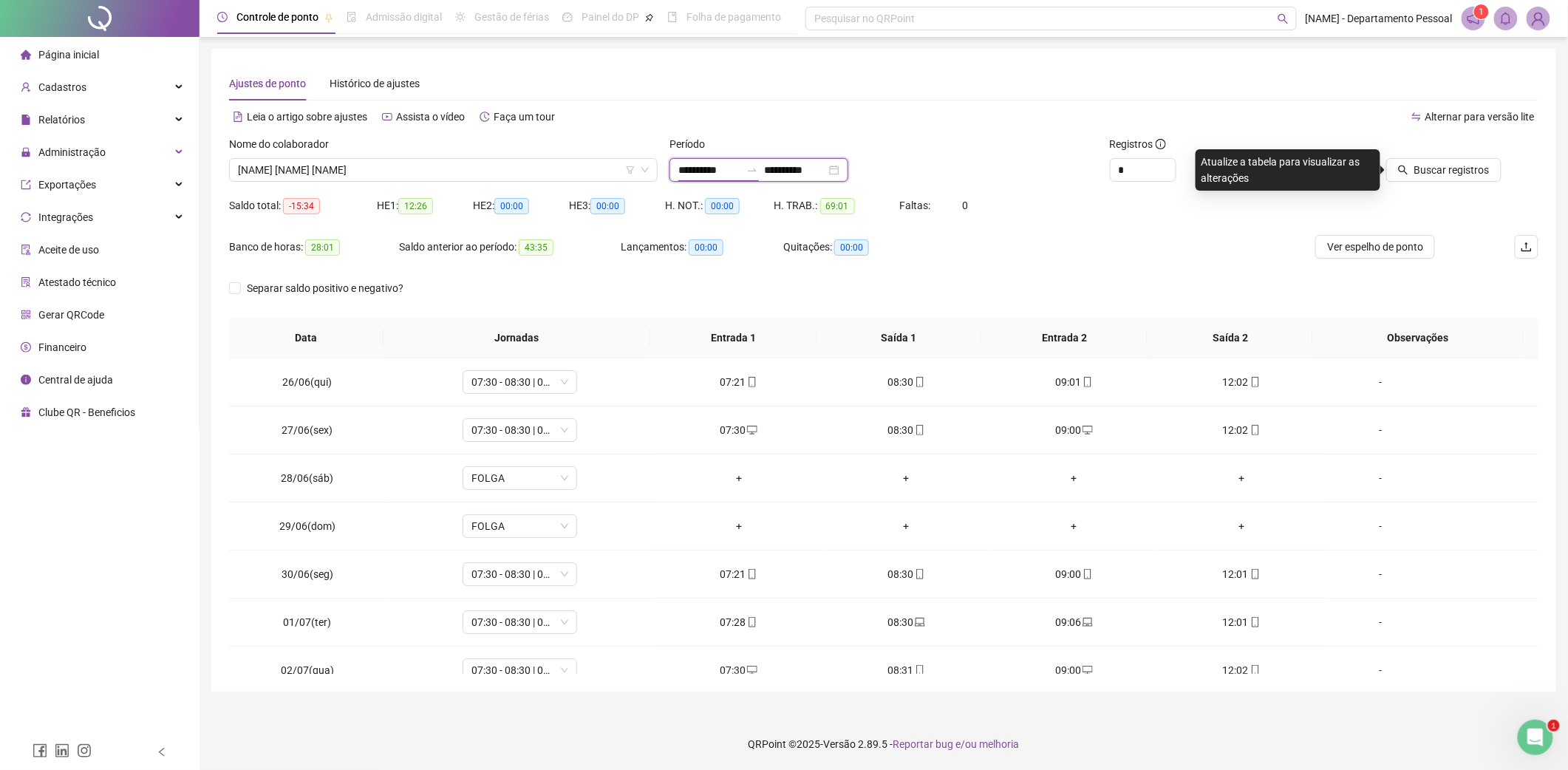 click on "**********" at bounding box center (709, 170) 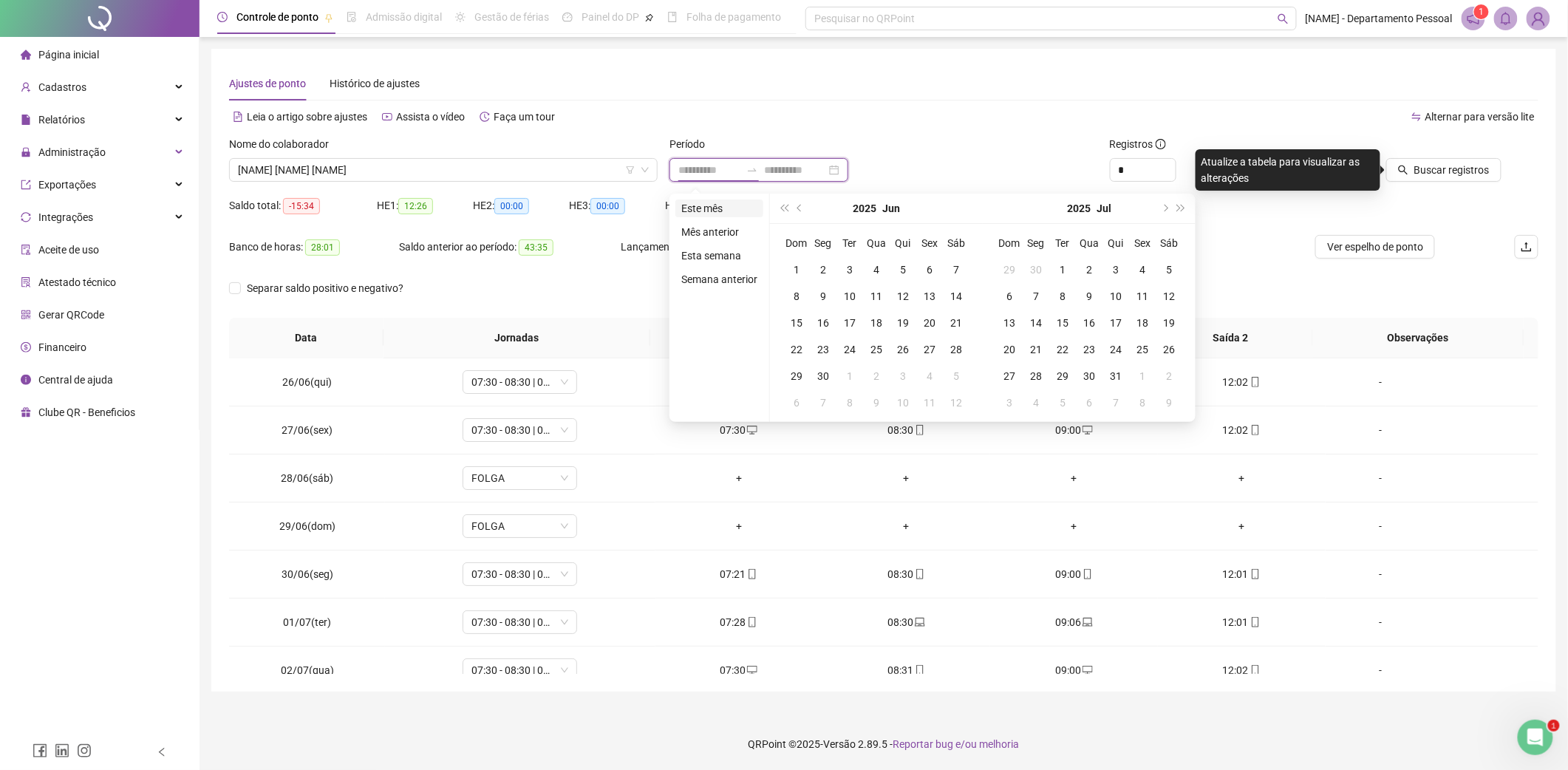 type on "**********" 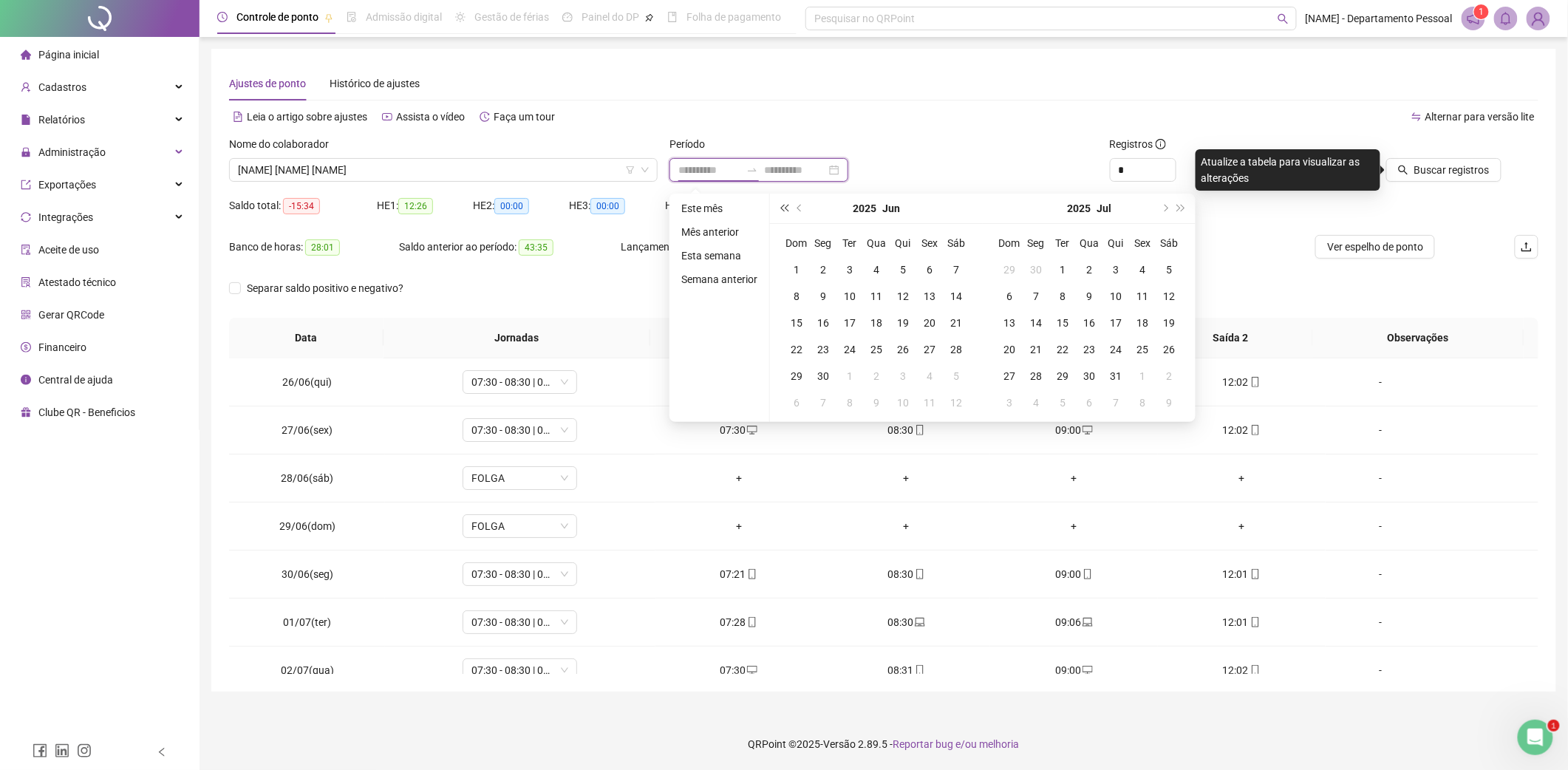type on "**********" 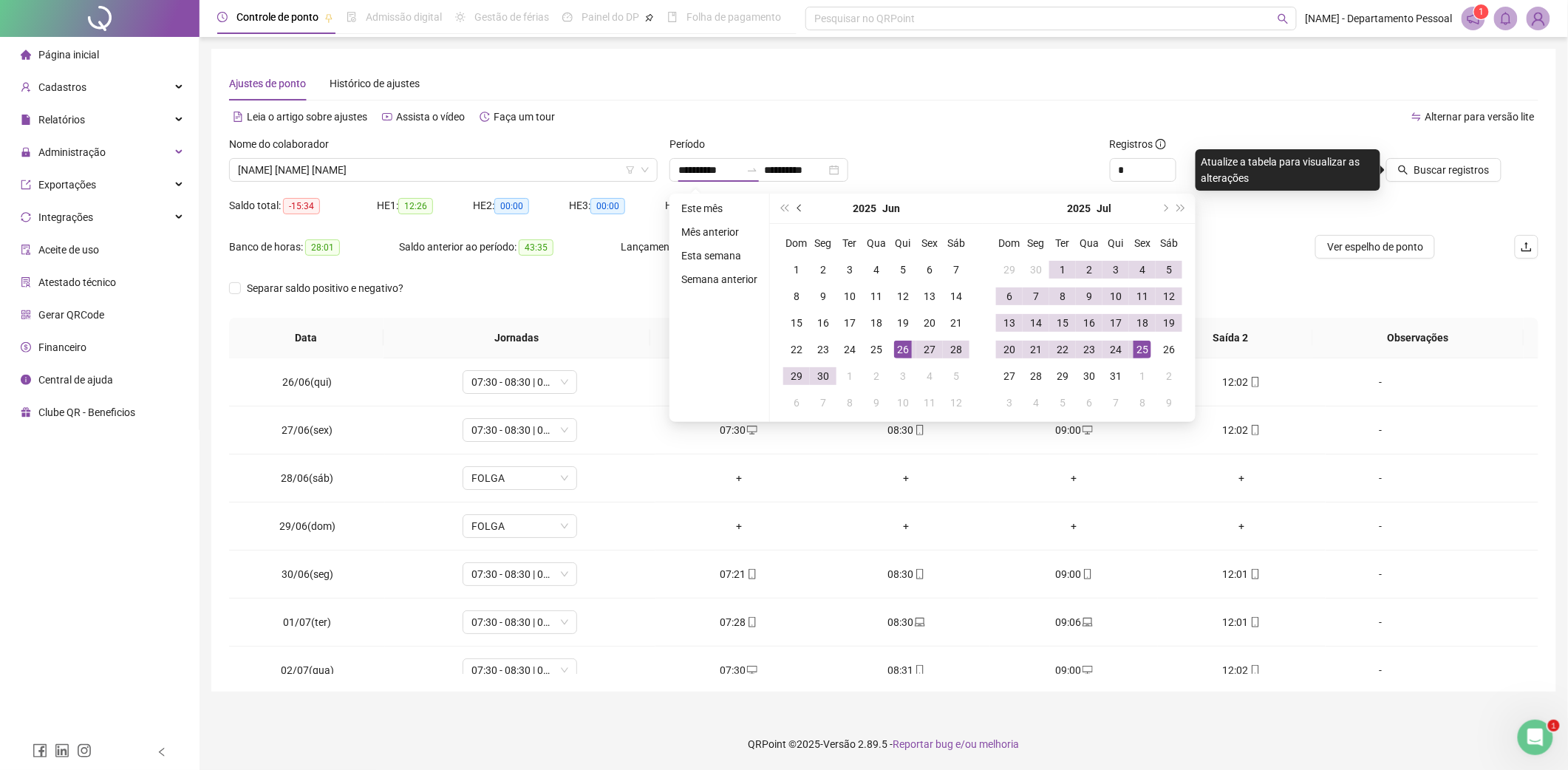 click at bounding box center (801, 208) 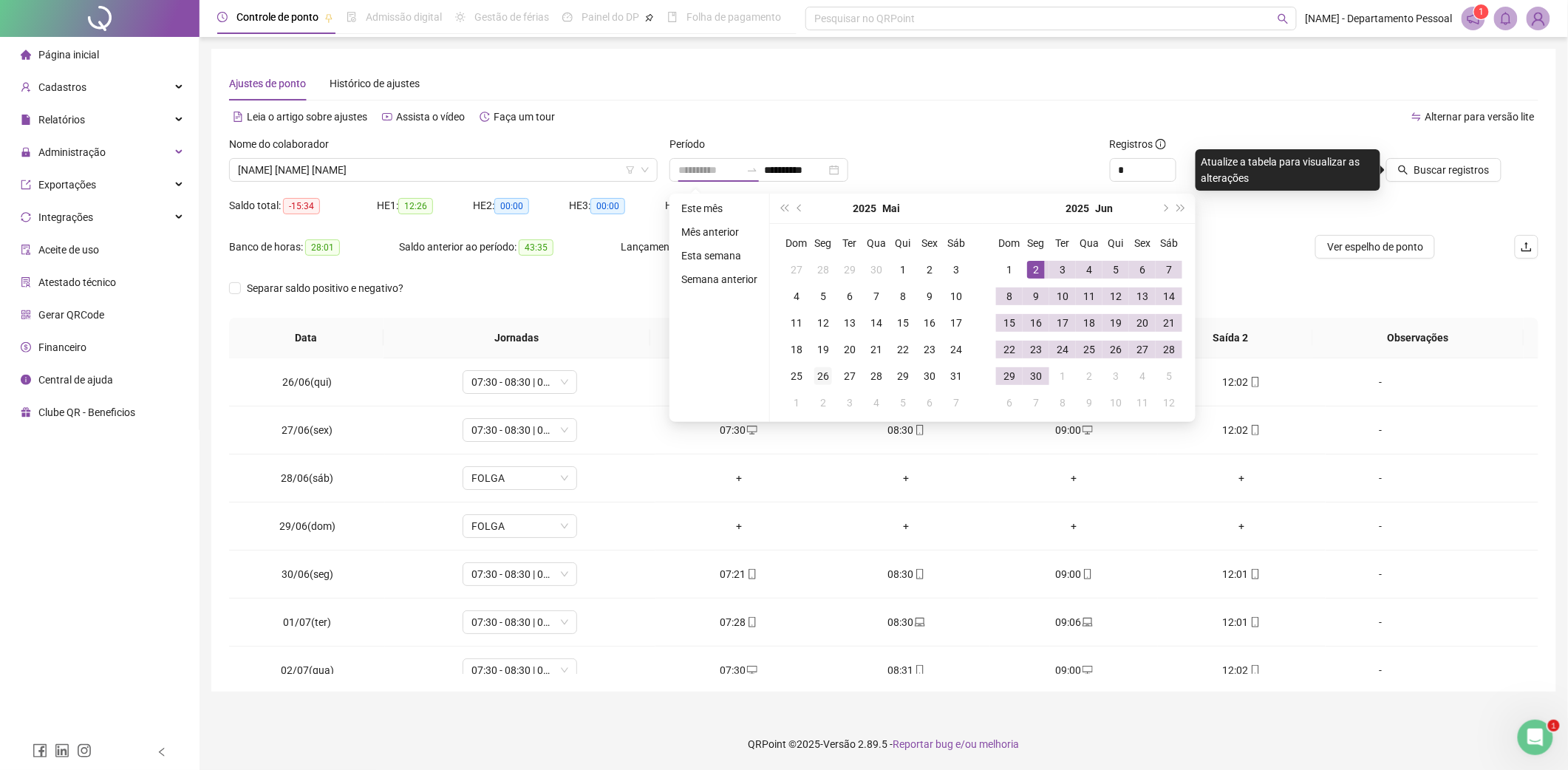 type on "**********" 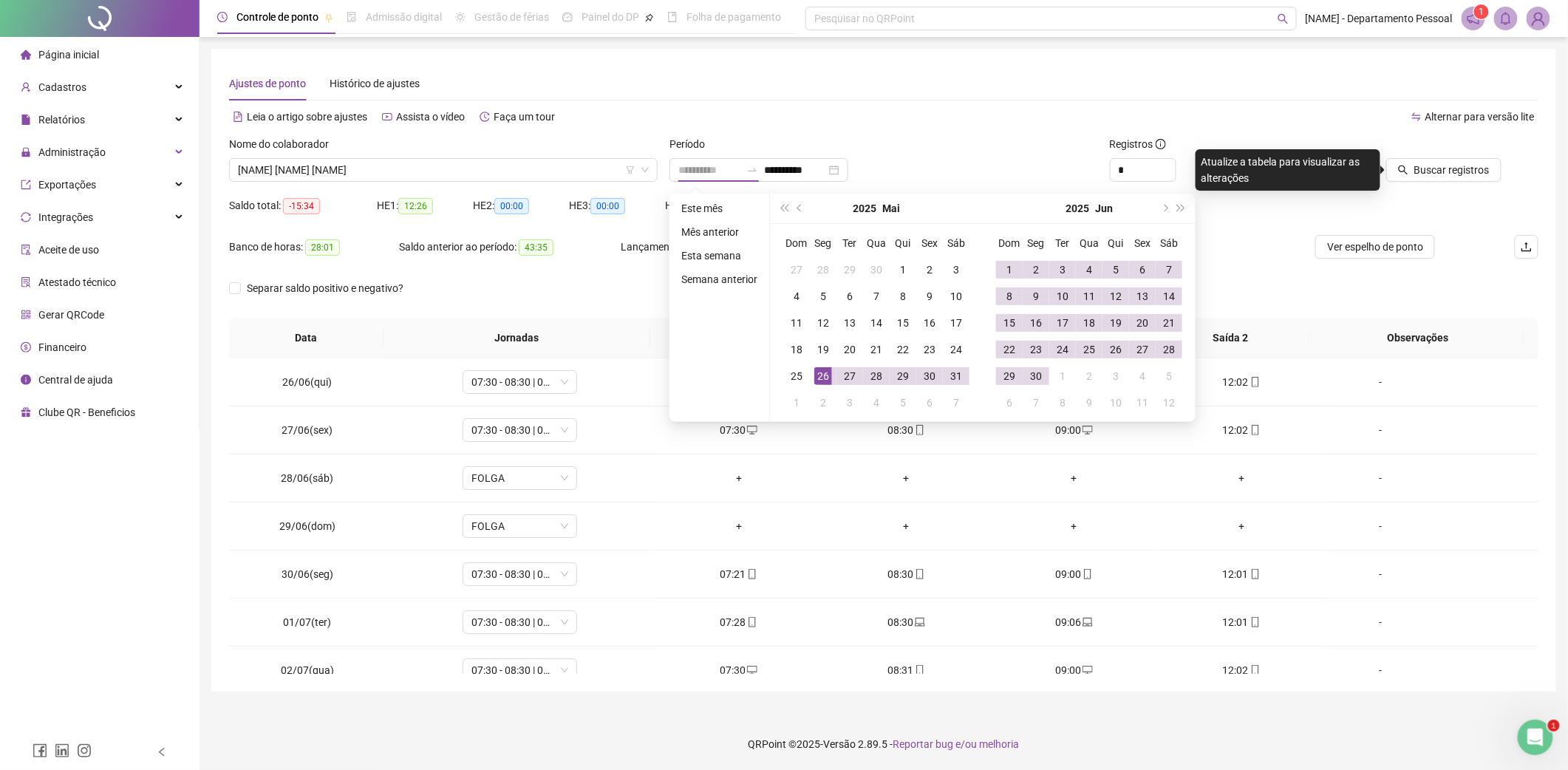 click on "26" at bounding box center [823, 376] 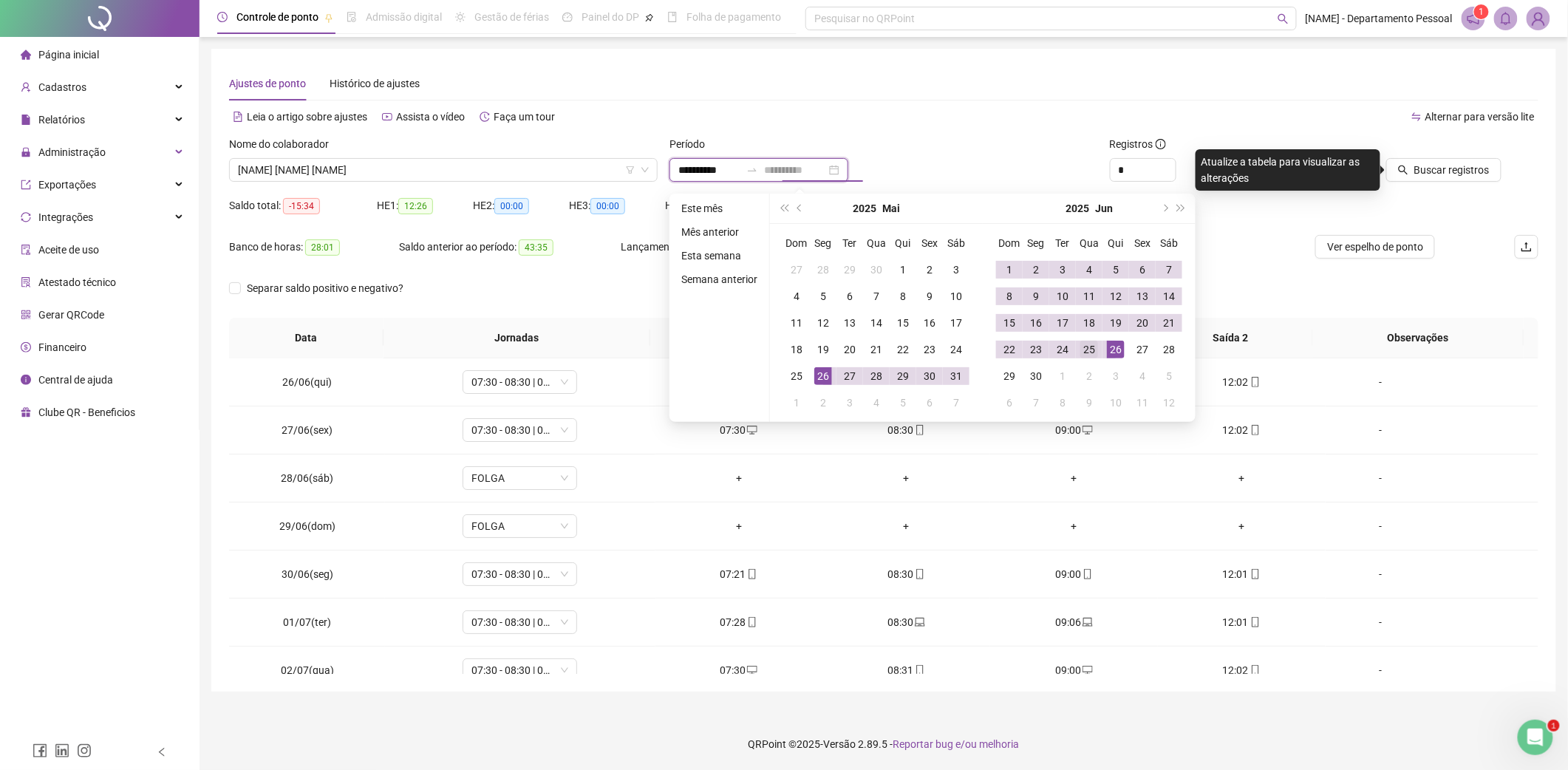 type on "**********" 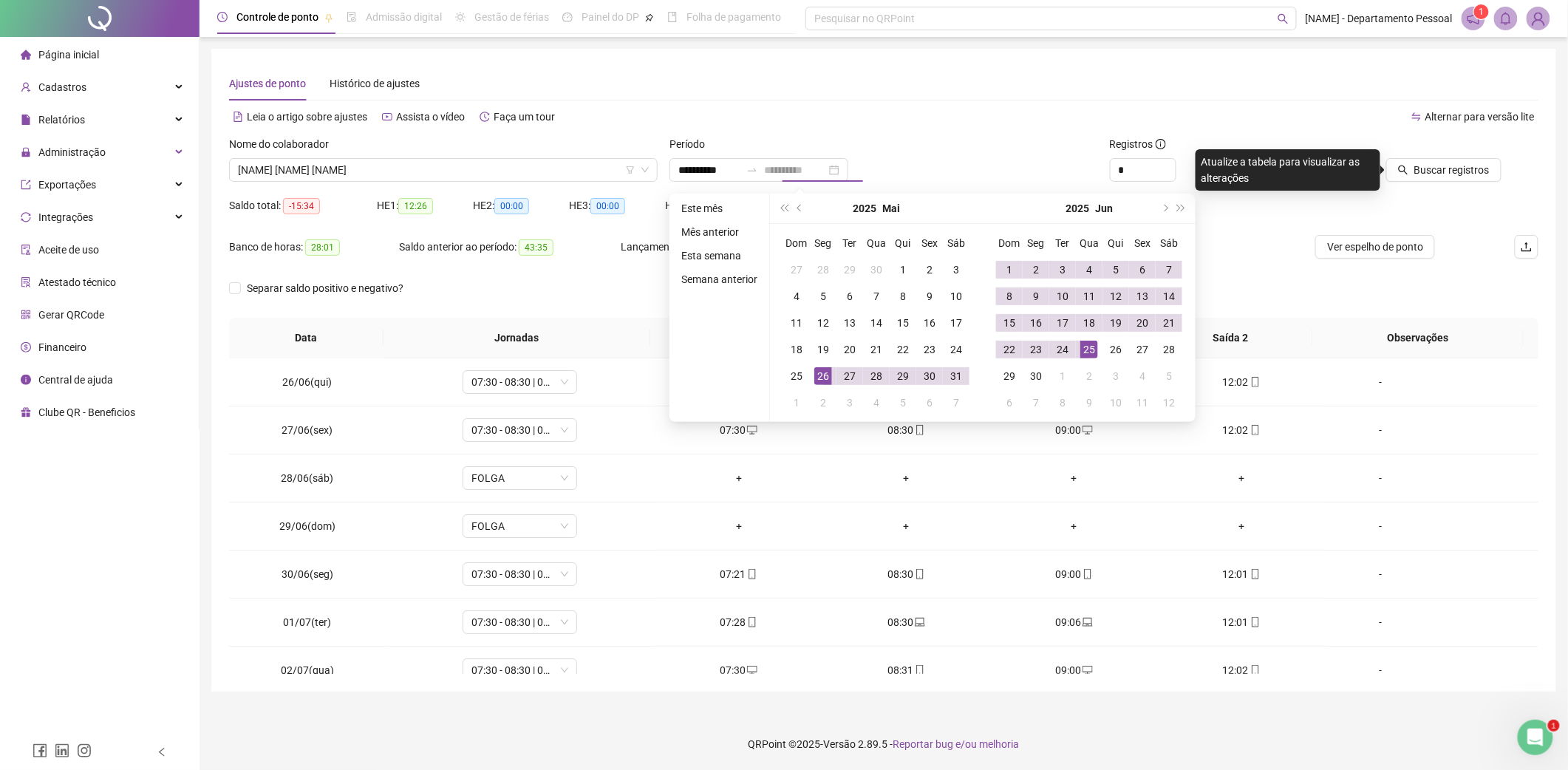 click on "25" at bounding box center (1089, 350) 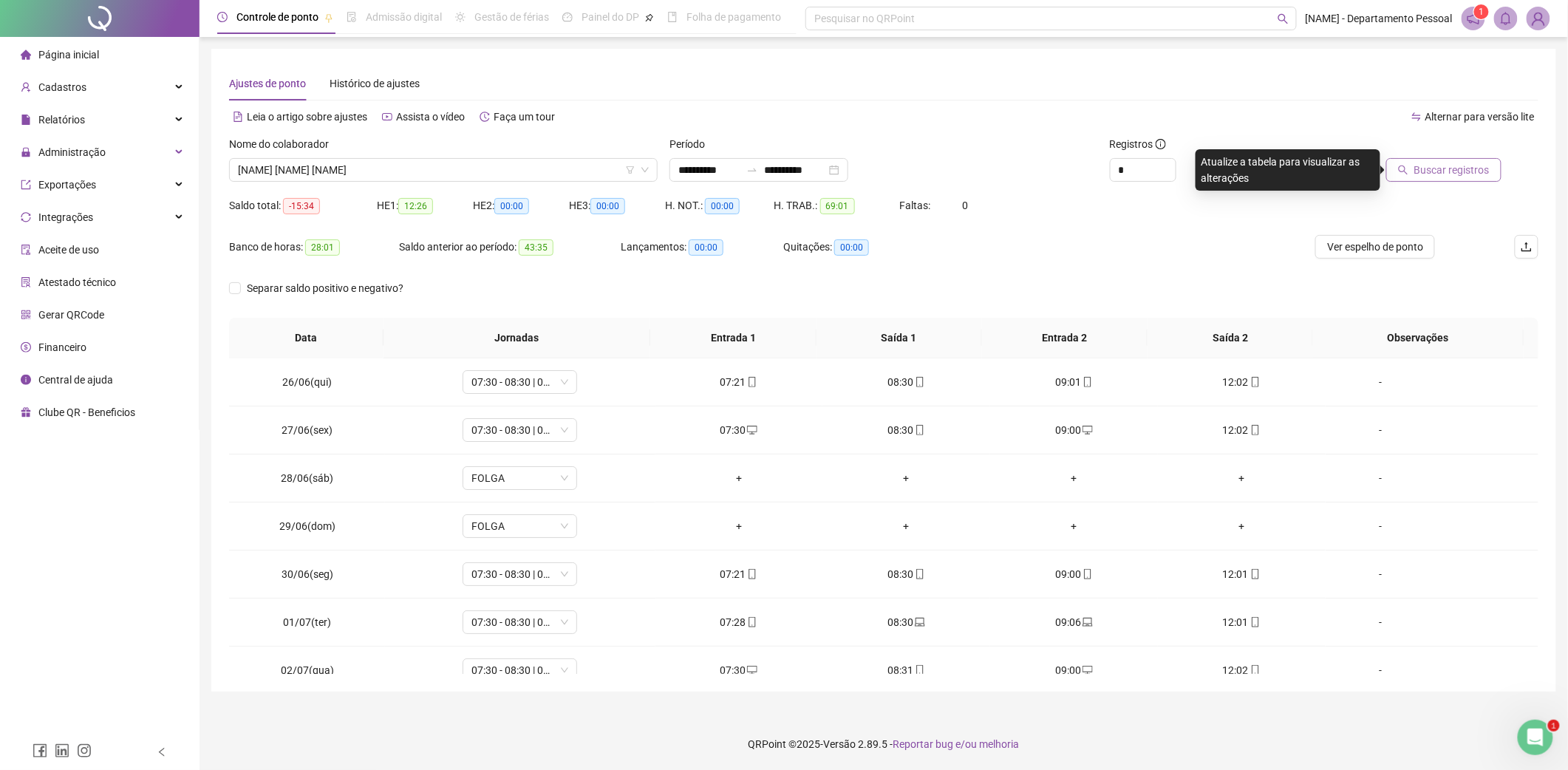 click on "Buscar registros" at bounding box center [1452, 170] 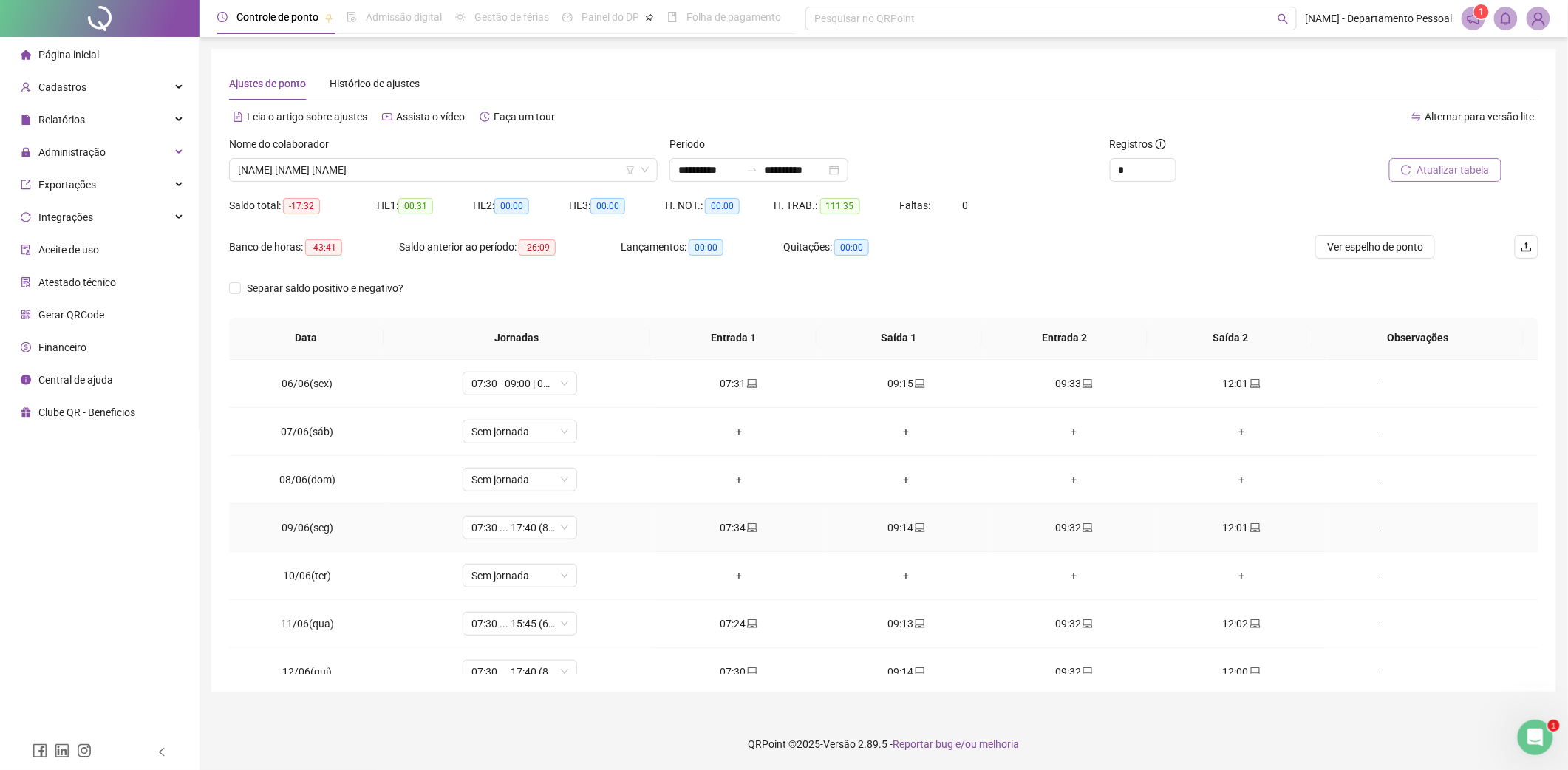 scroll, scrollTop: 492, scrollLeft: 0, axis: vertical 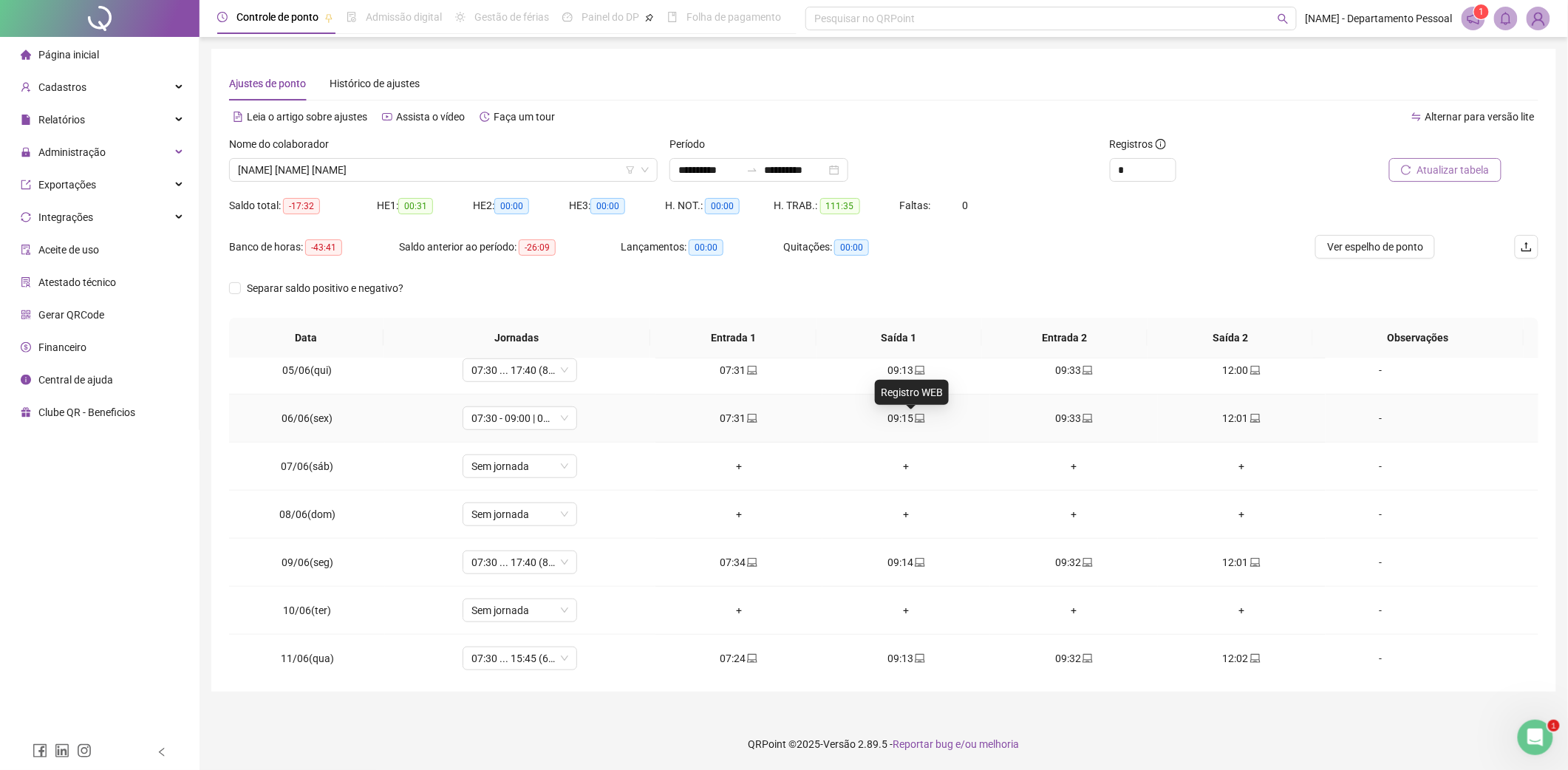click 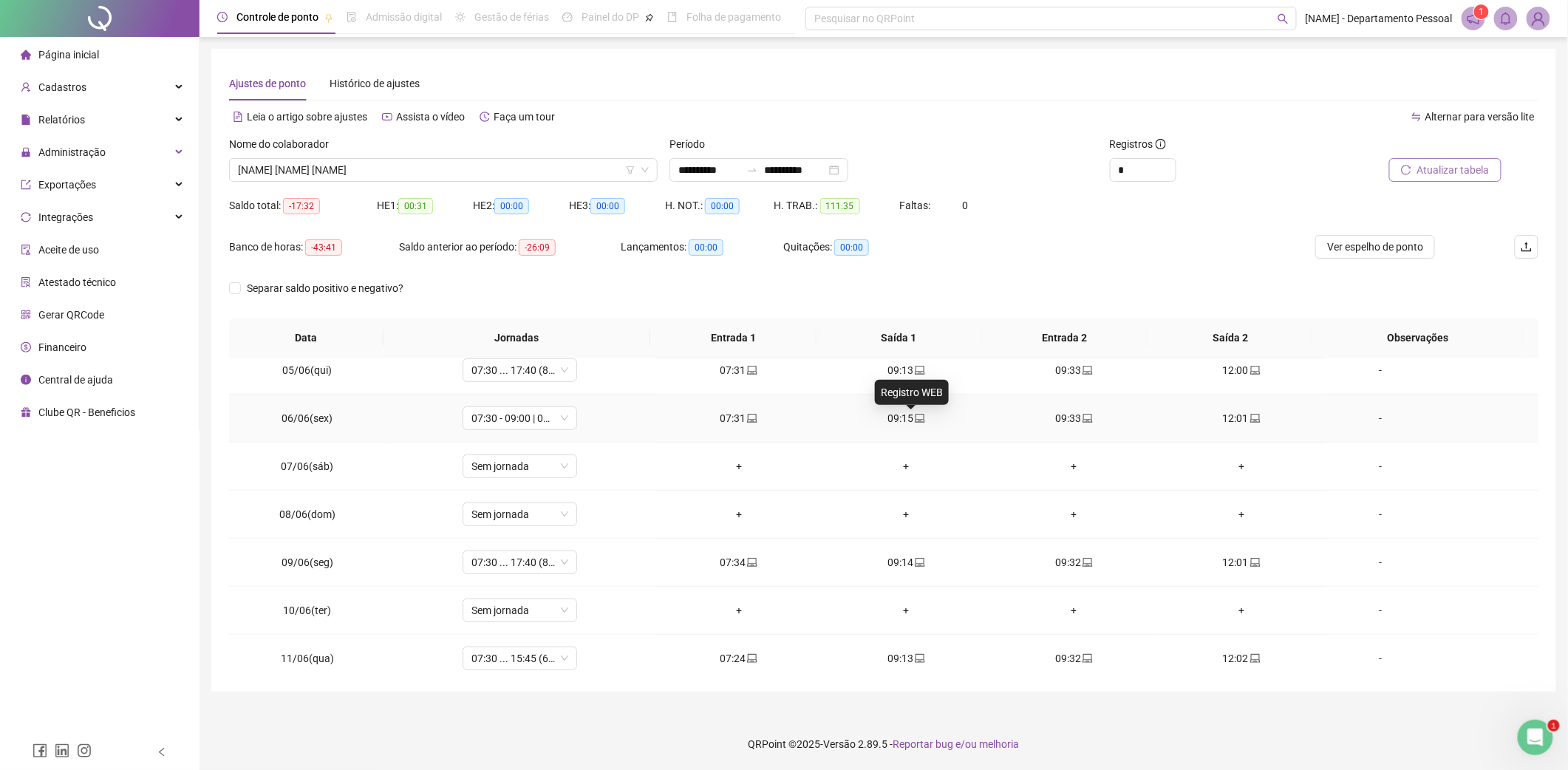 type on "**********" 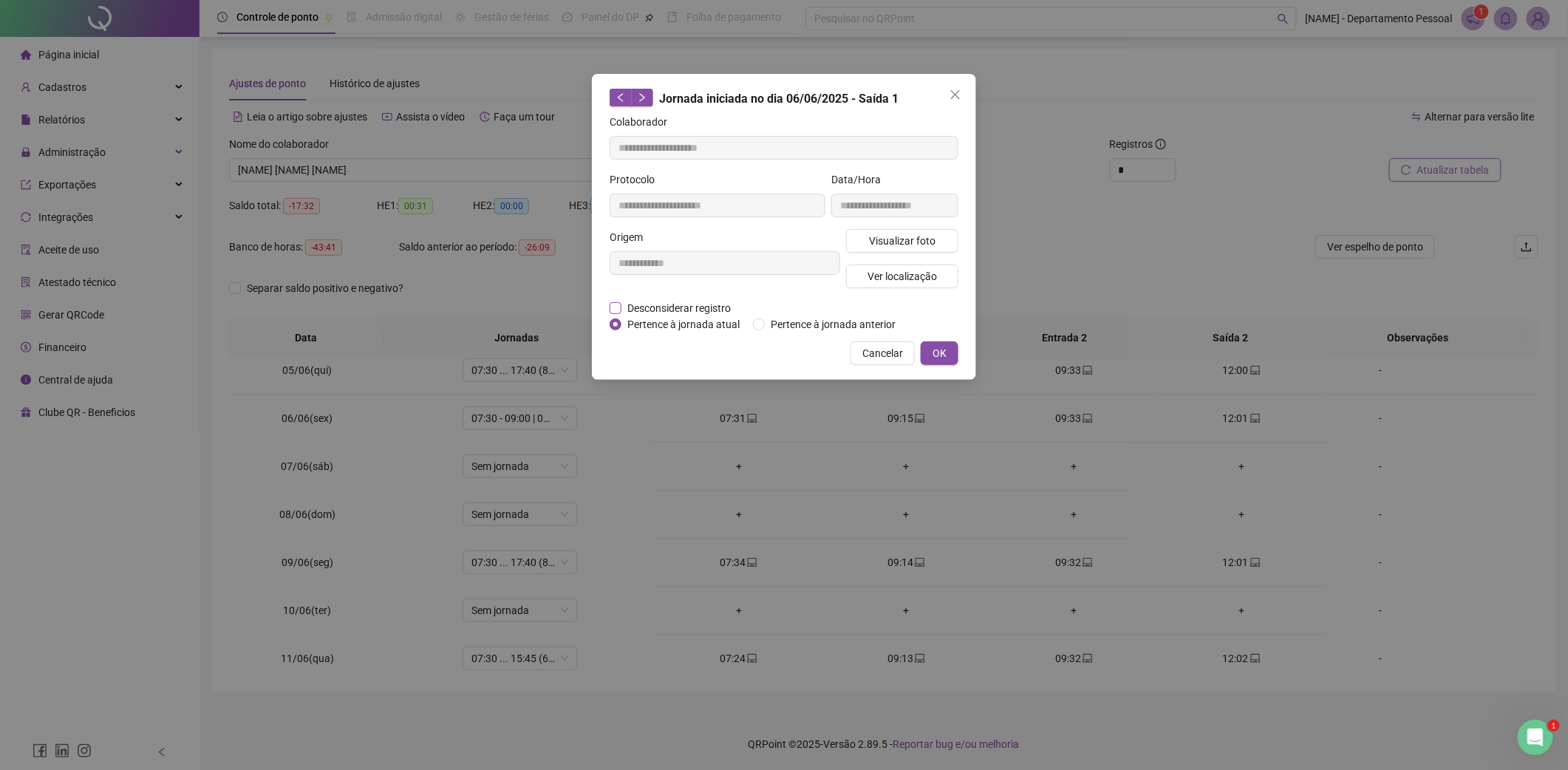 click on "Desconsiderar registro" at bounding box center (679, 308) 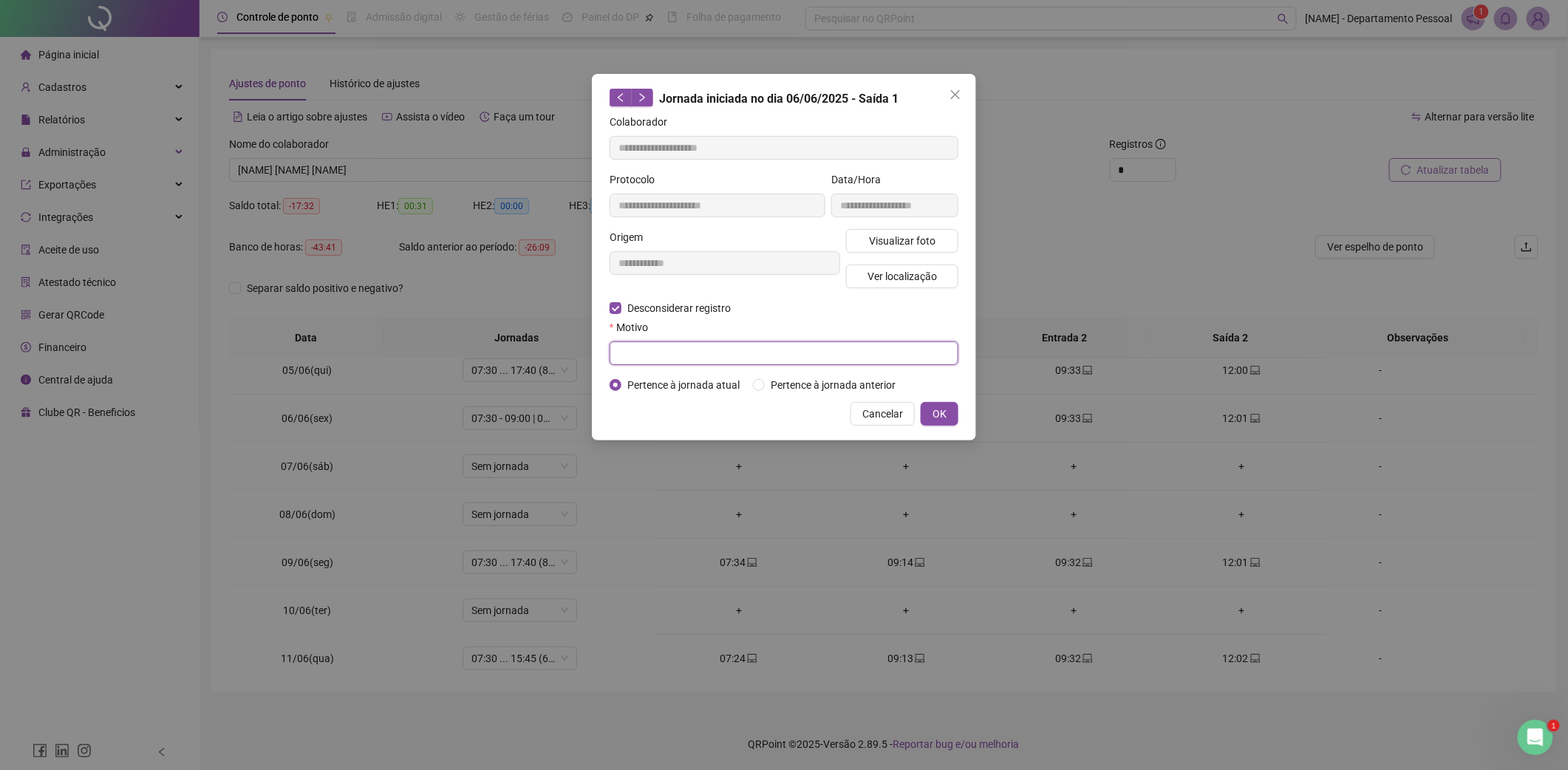 click at bounding box center (784, 353) 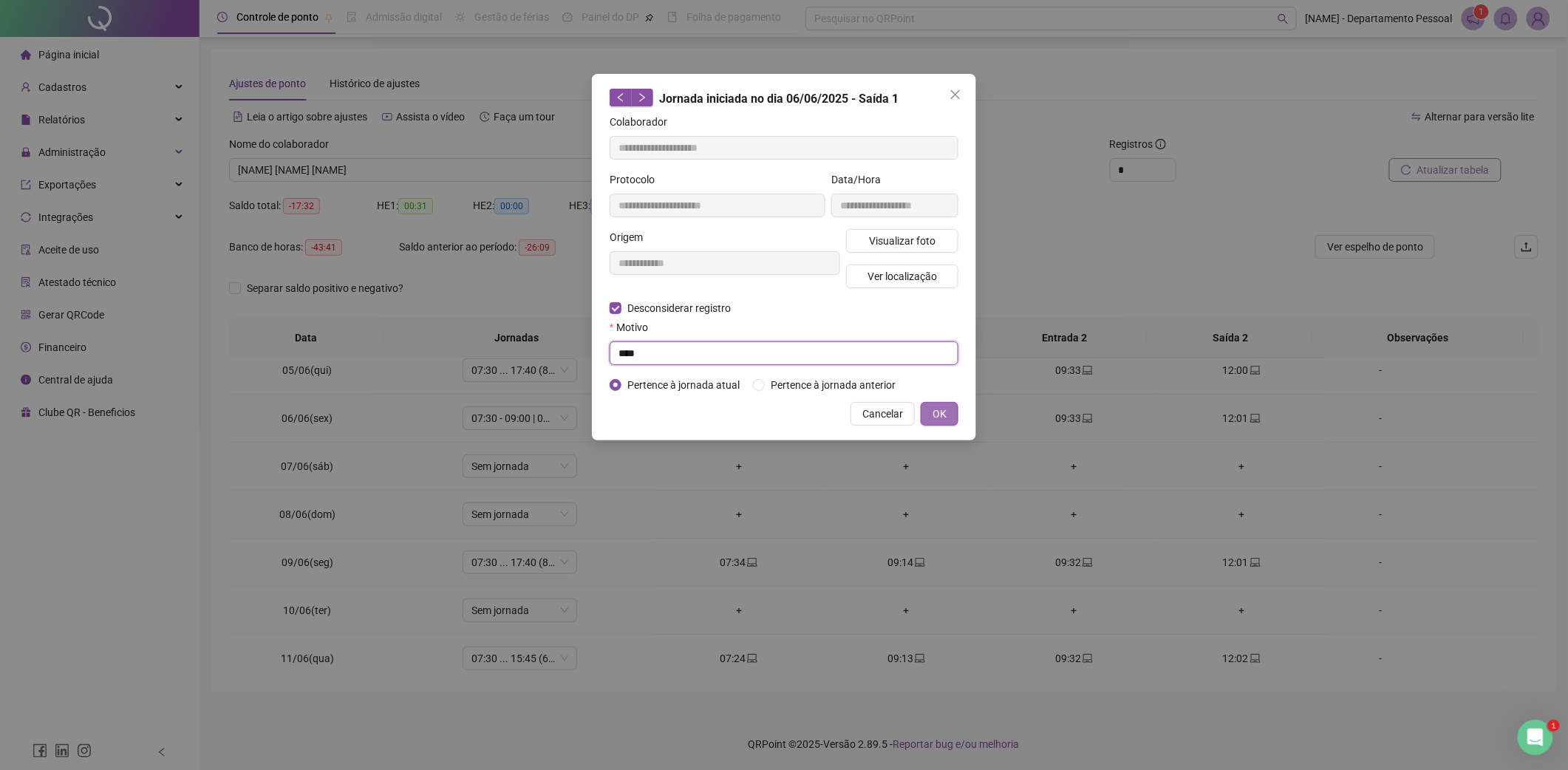 type on "****" 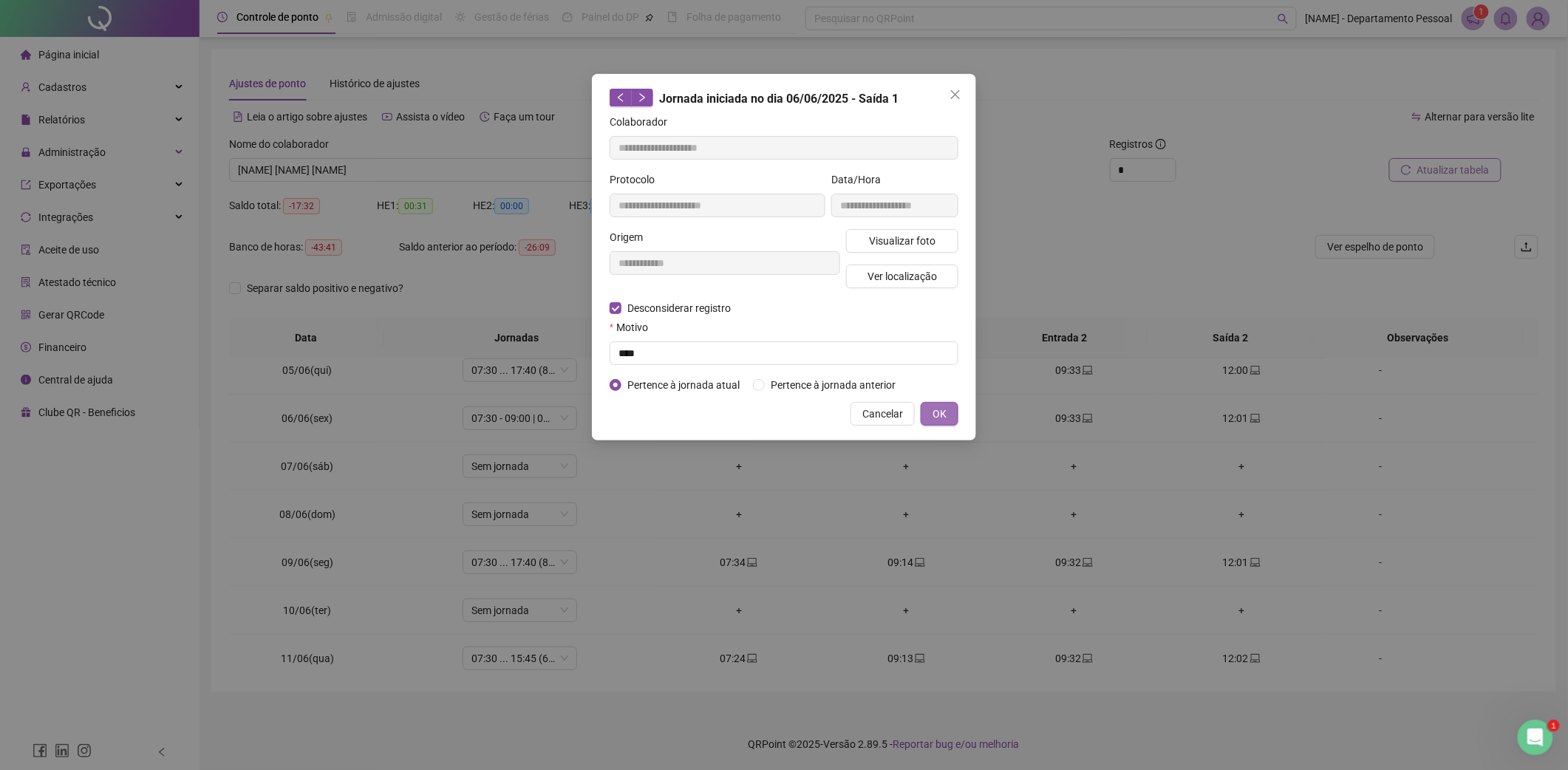 click on "OK" at bounding box center [939, 414] 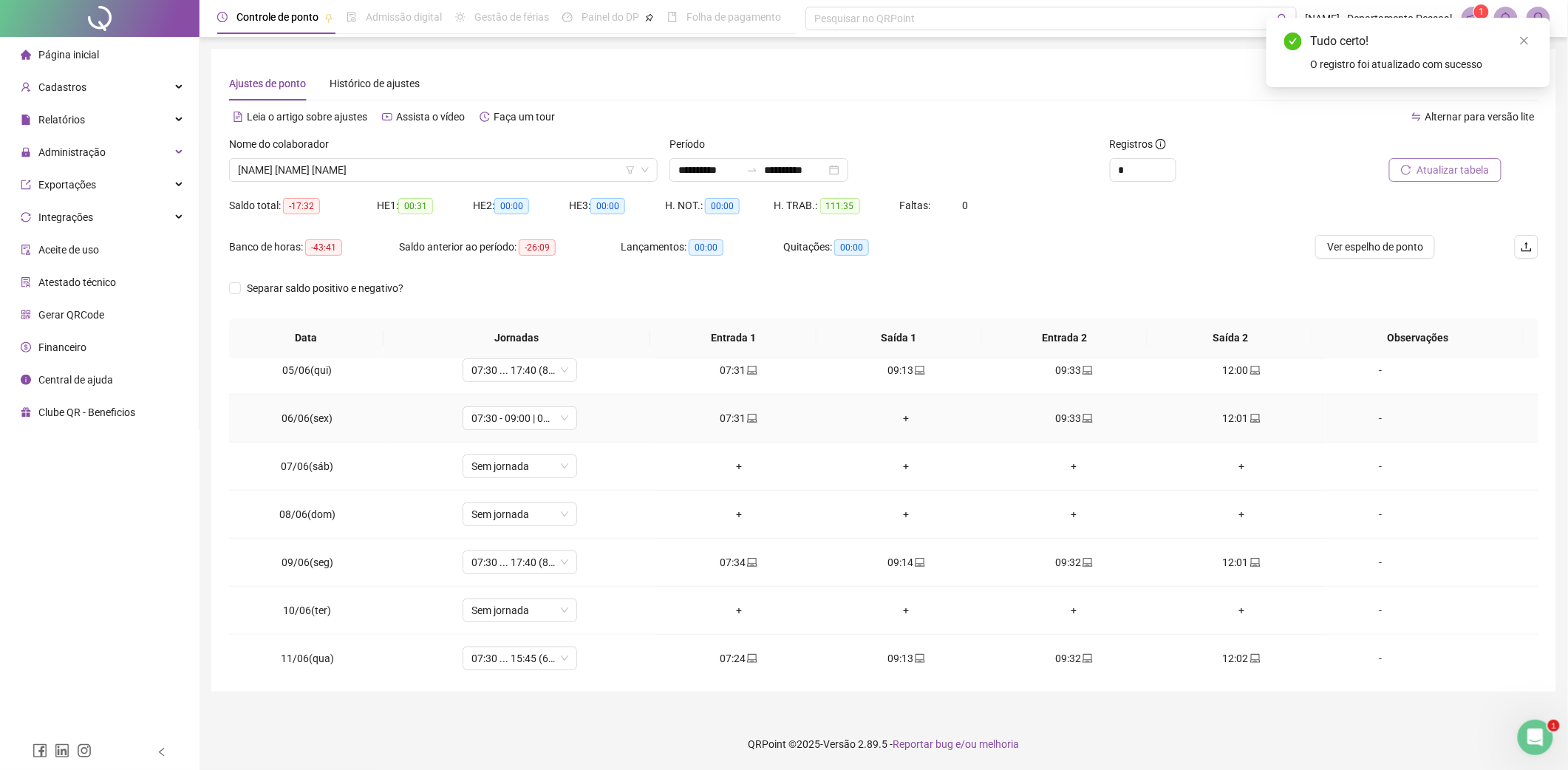 click on "+" at bounding box center [906, 418] 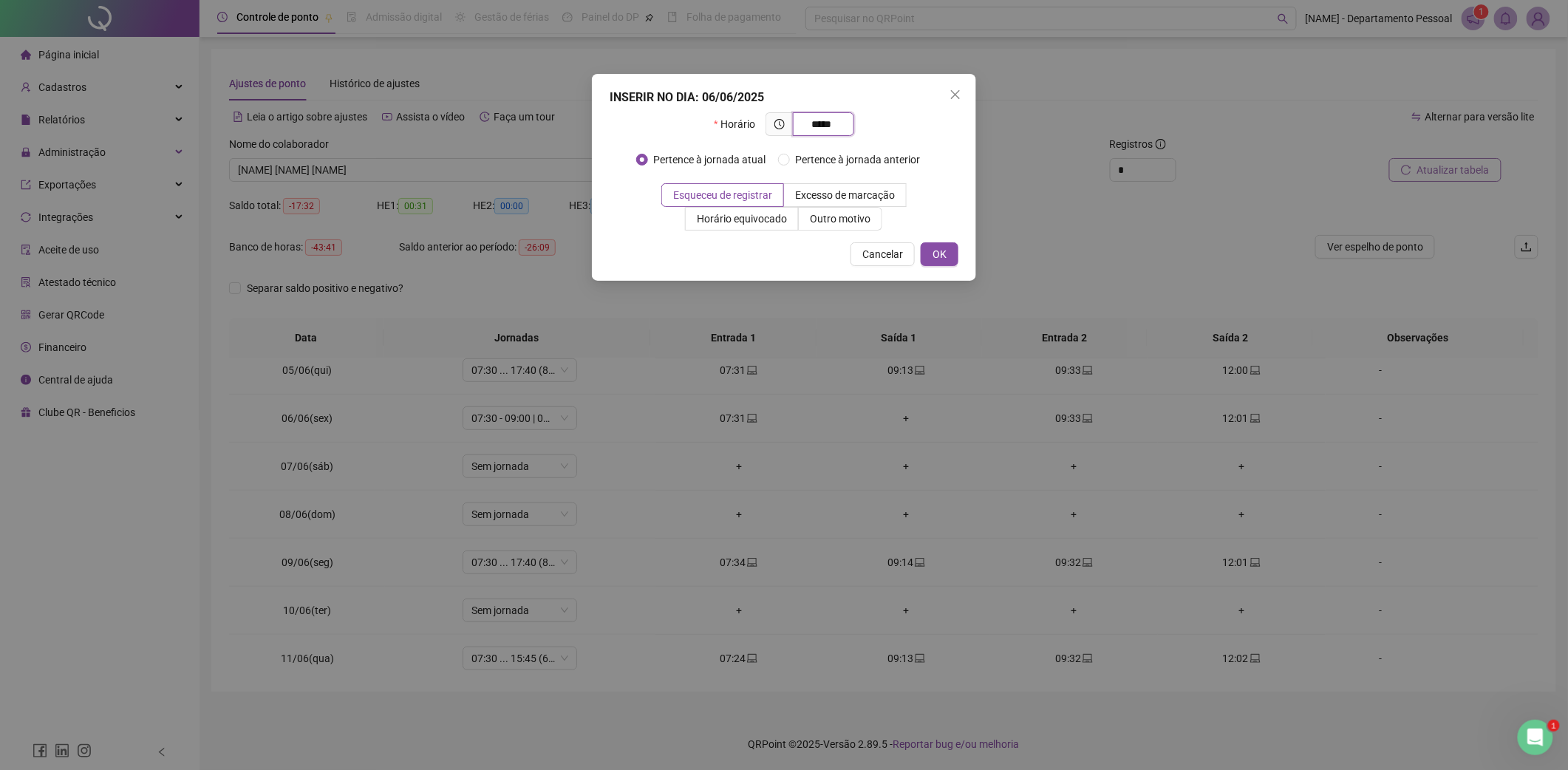 type on "*****" 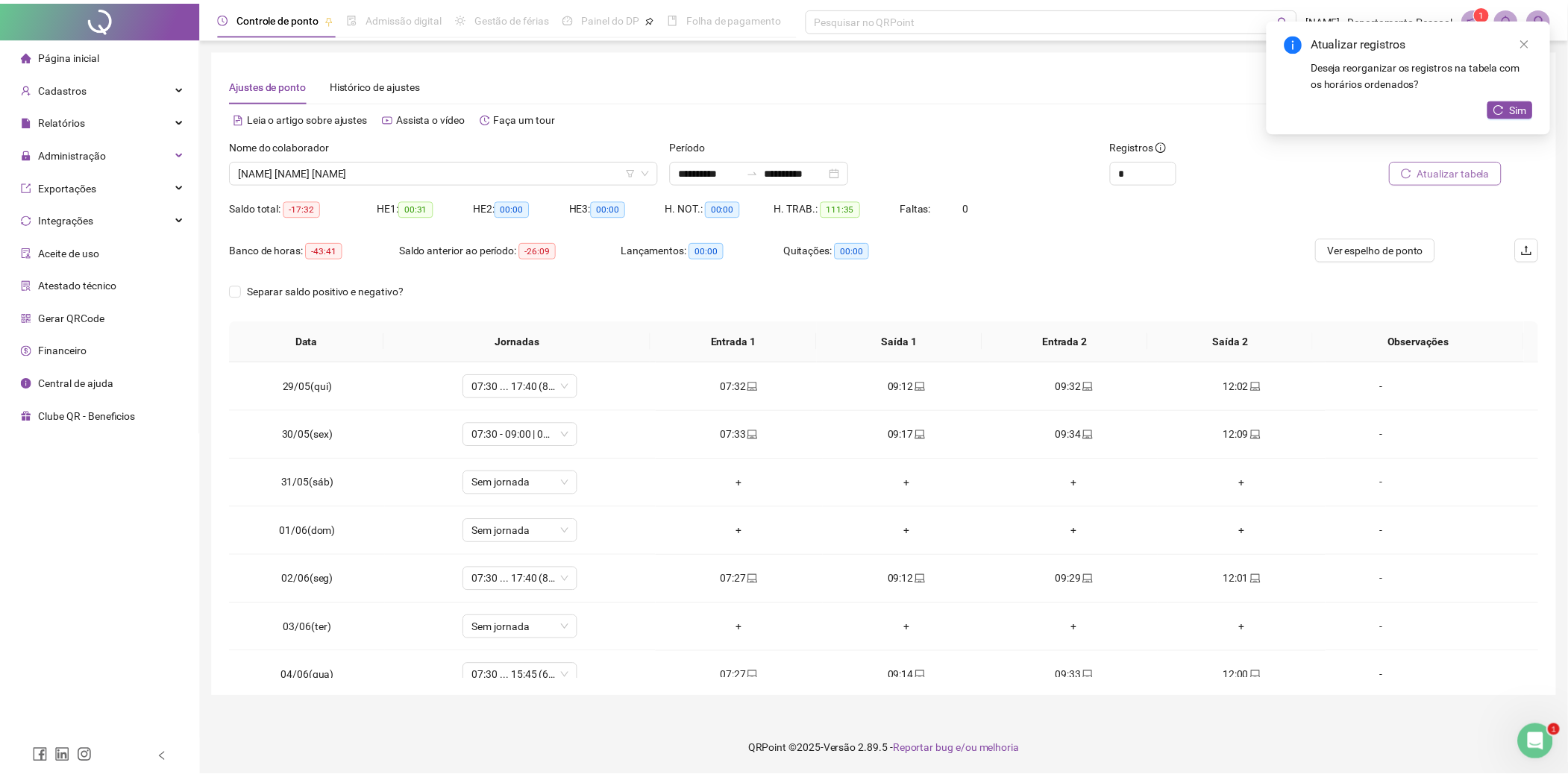 scroll, scrollTop: 0, scrollLeft: 0, axis: both 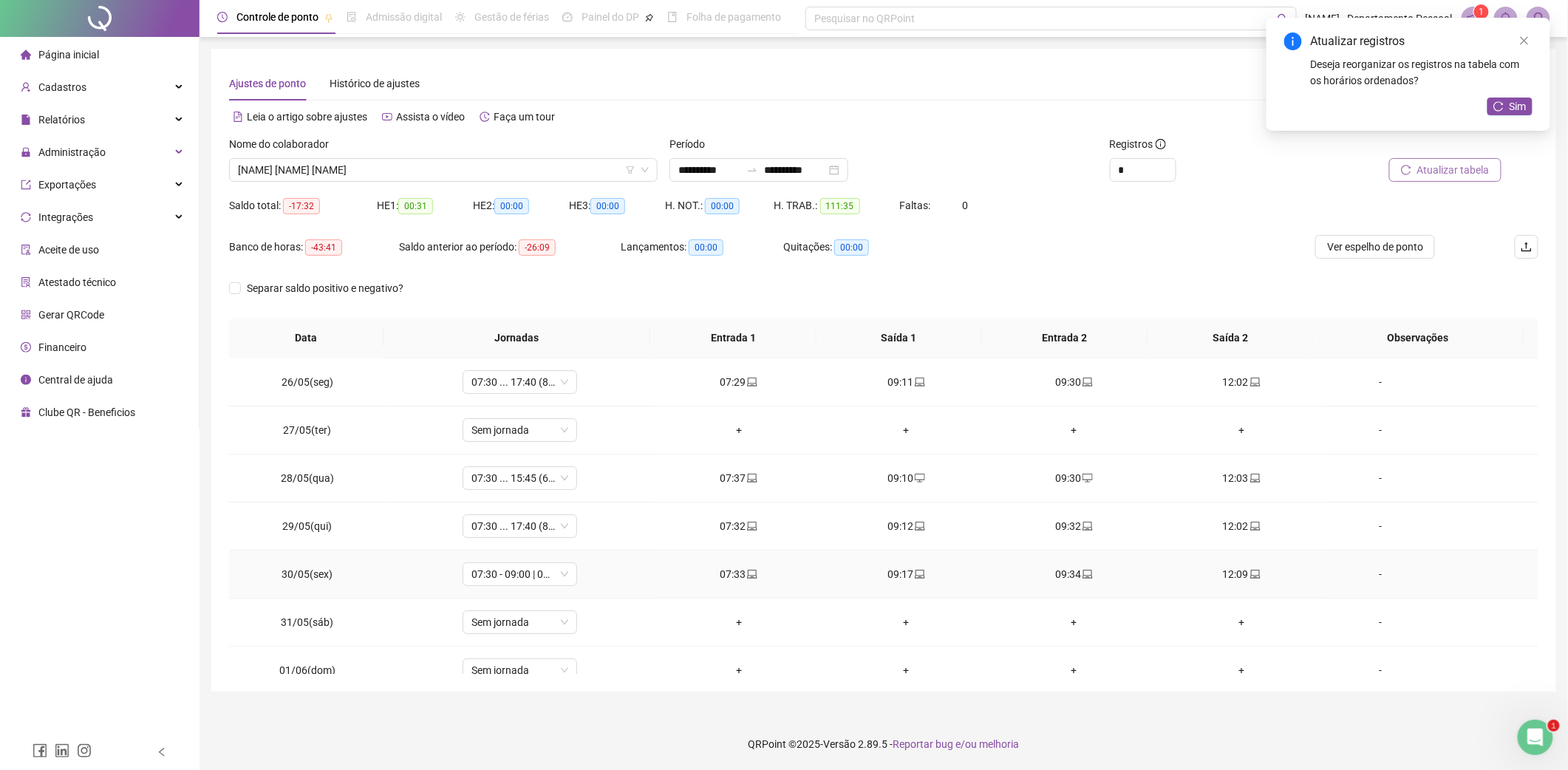 click 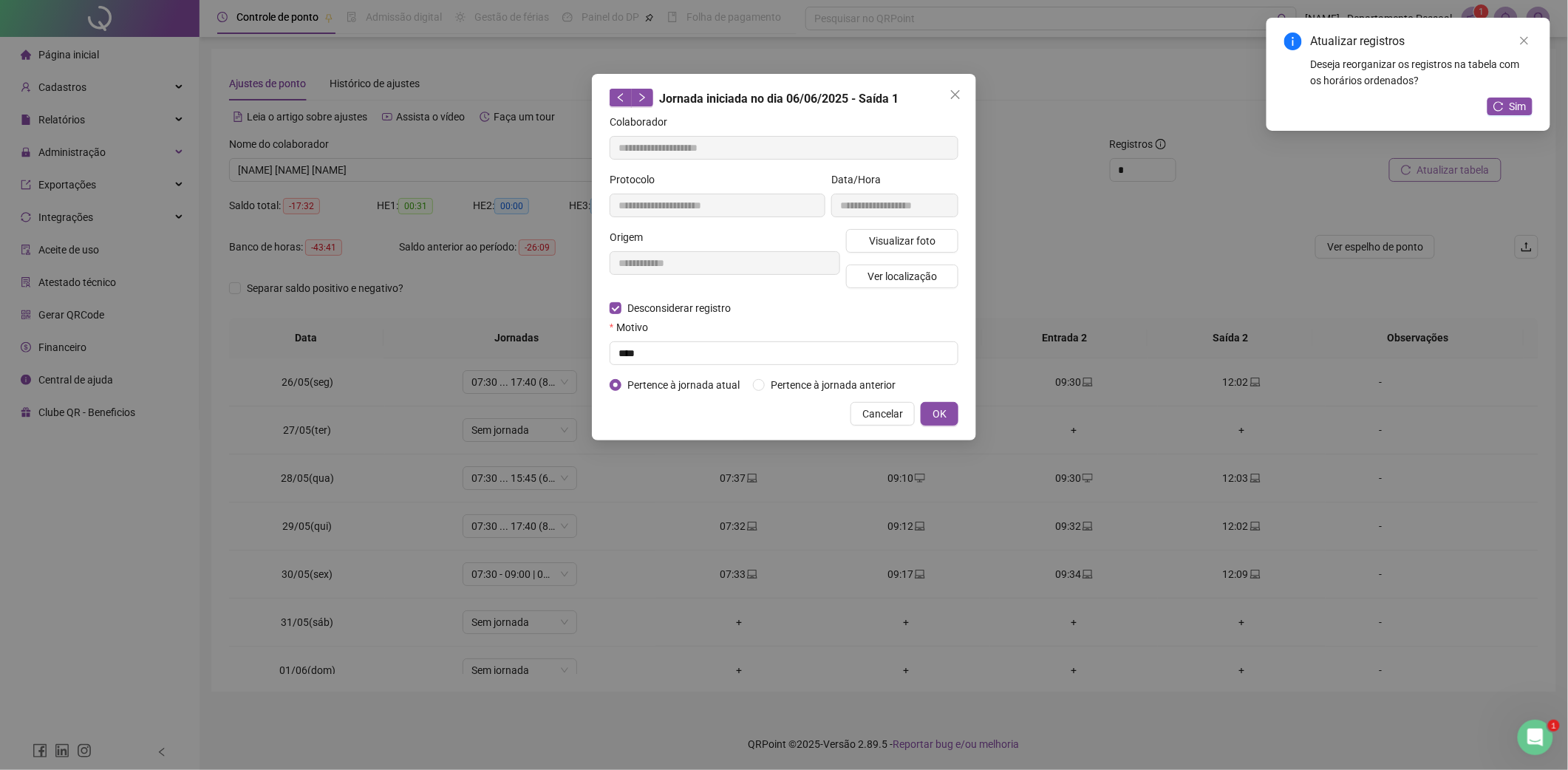 type on "**********" 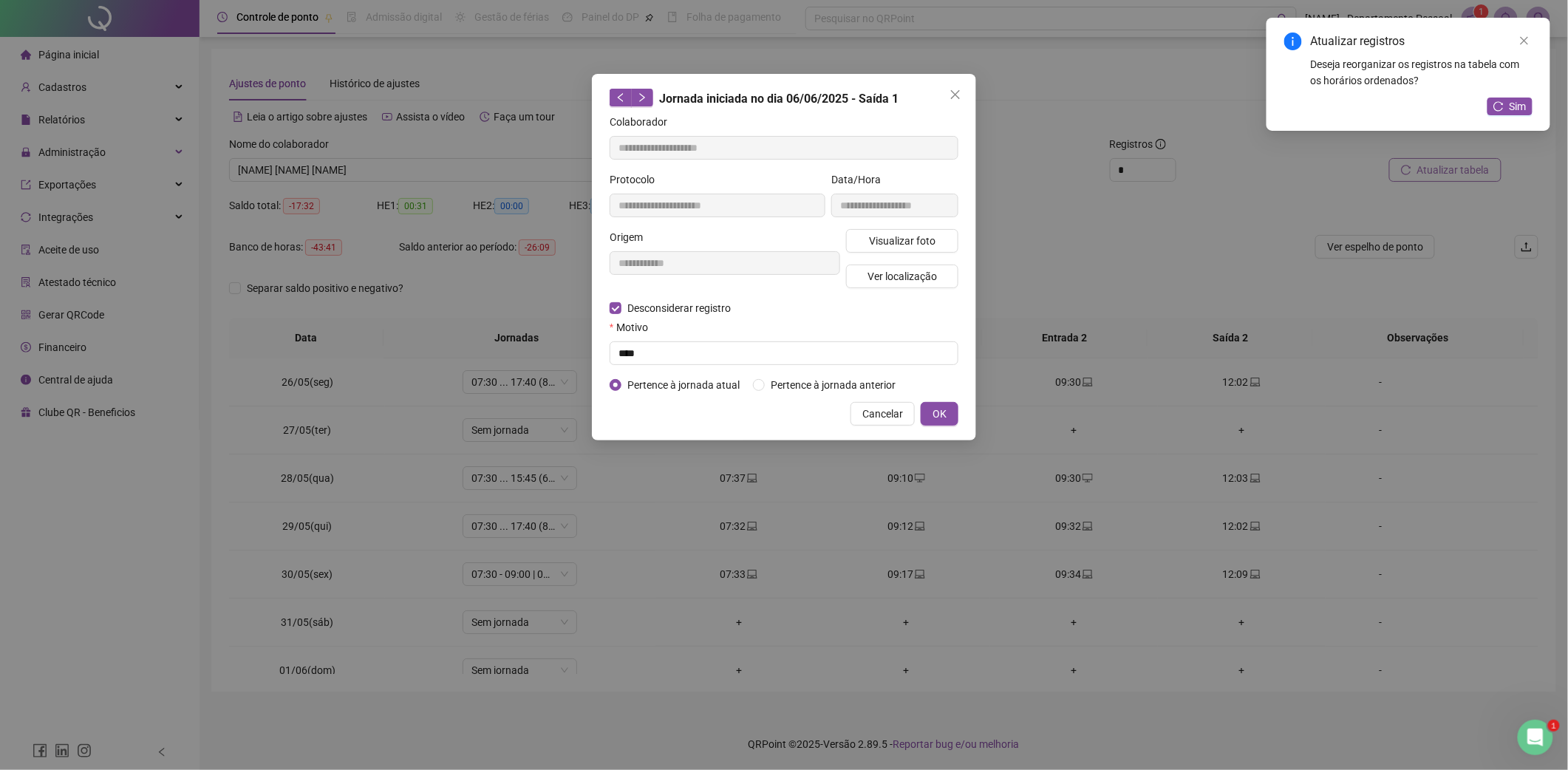 type on "**********" 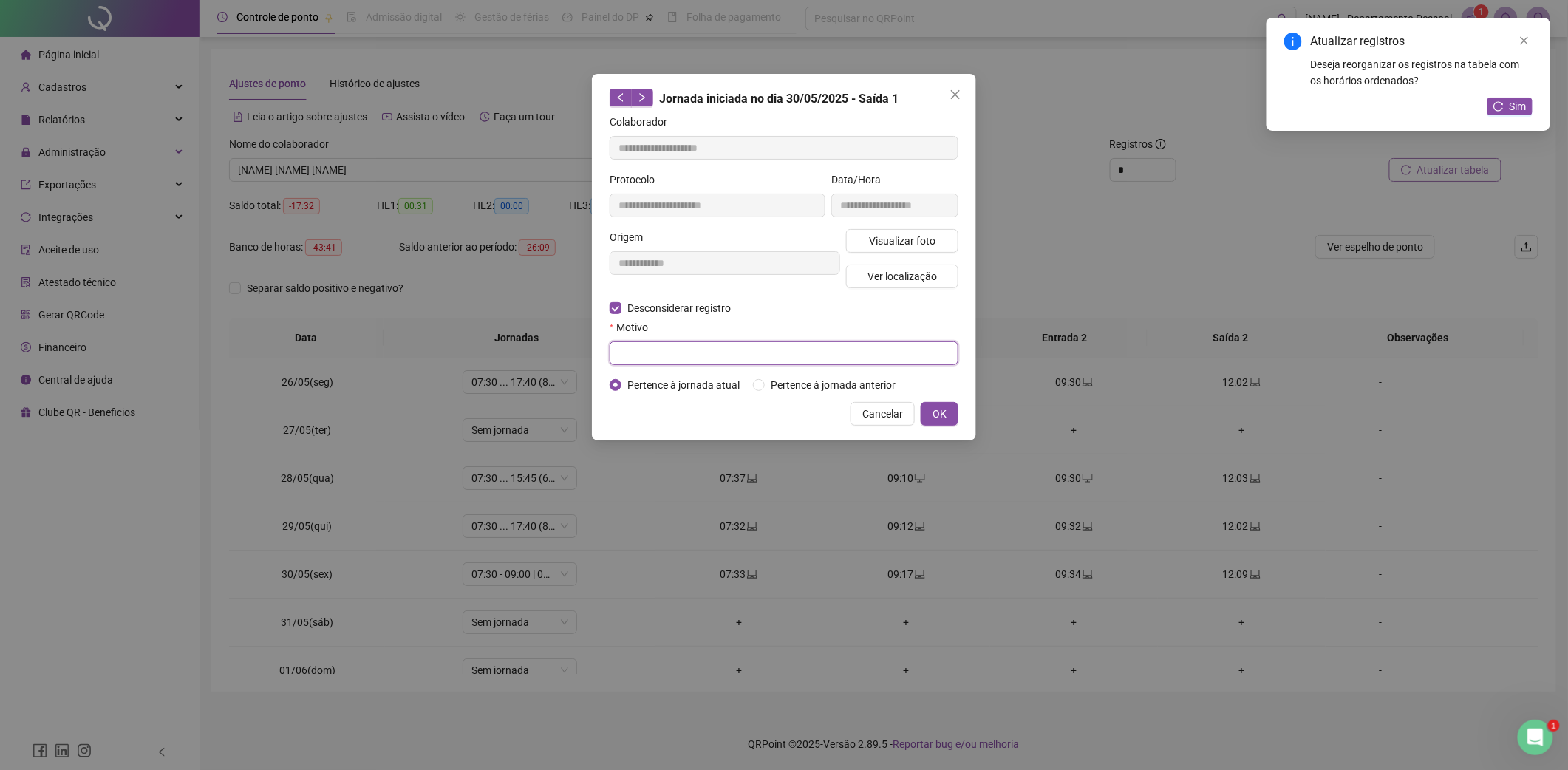 click at bounding box center [784, 353] 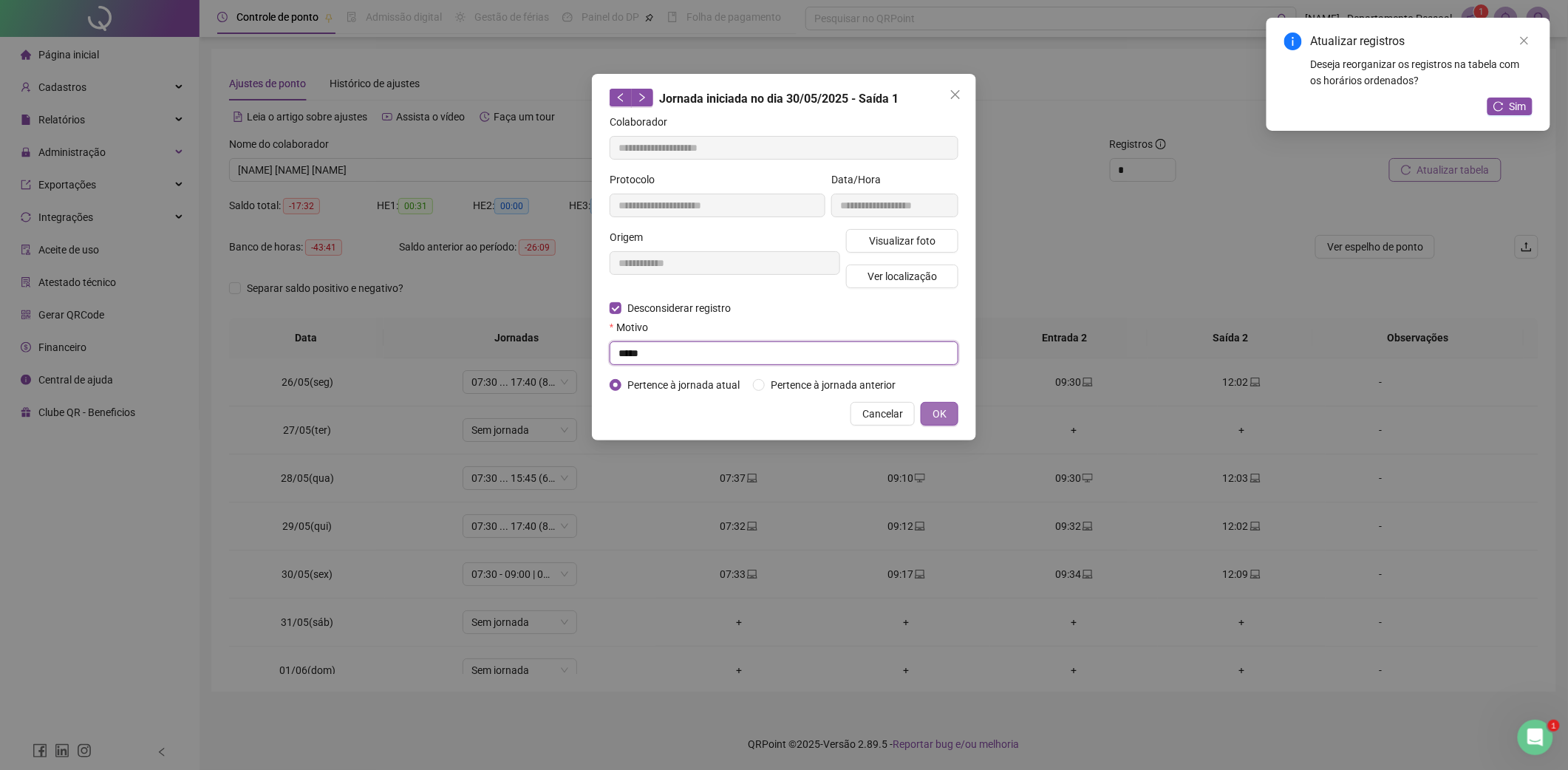 type on "*****" 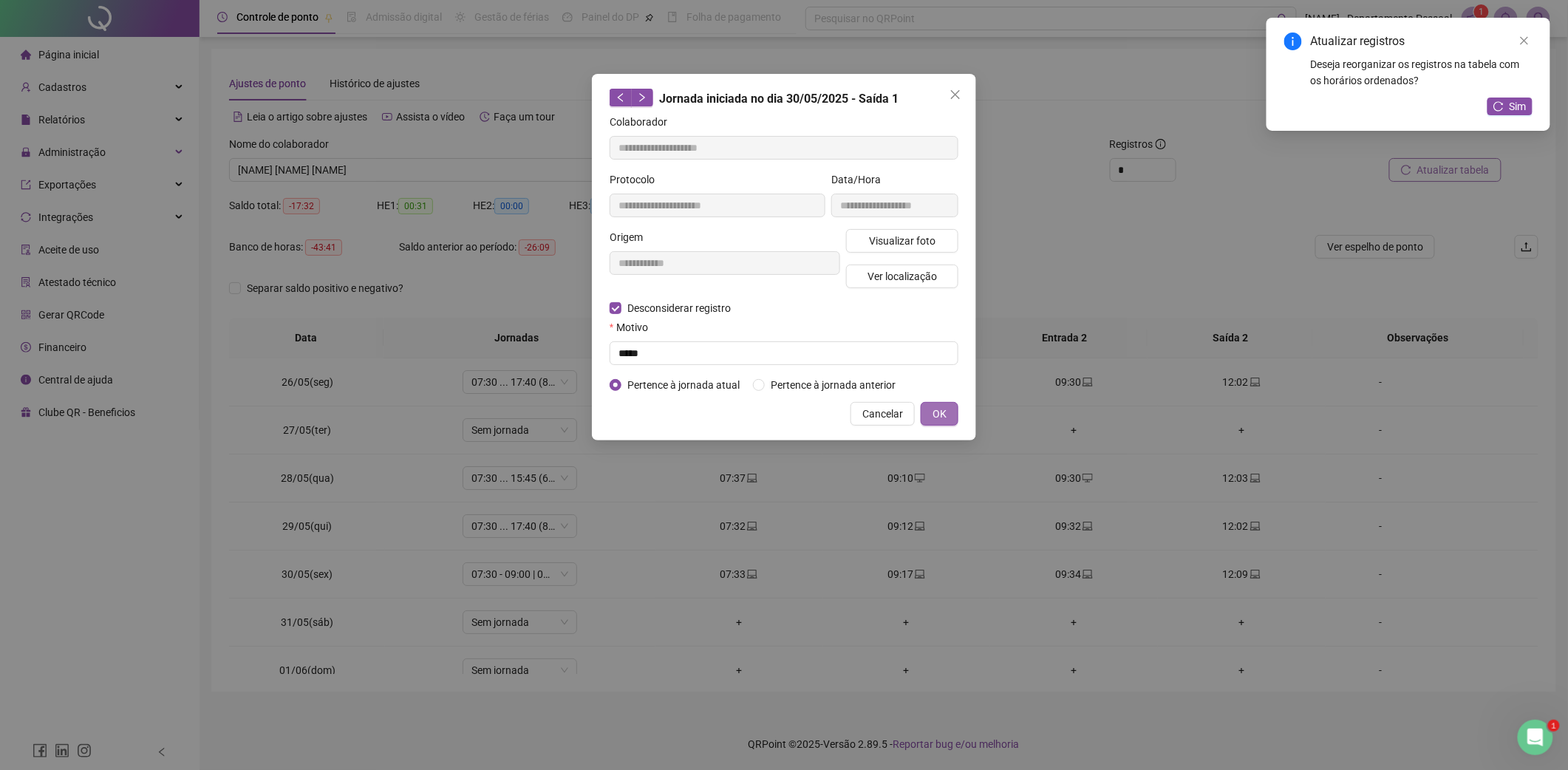click on "OK" at bounding box center [939, 414] 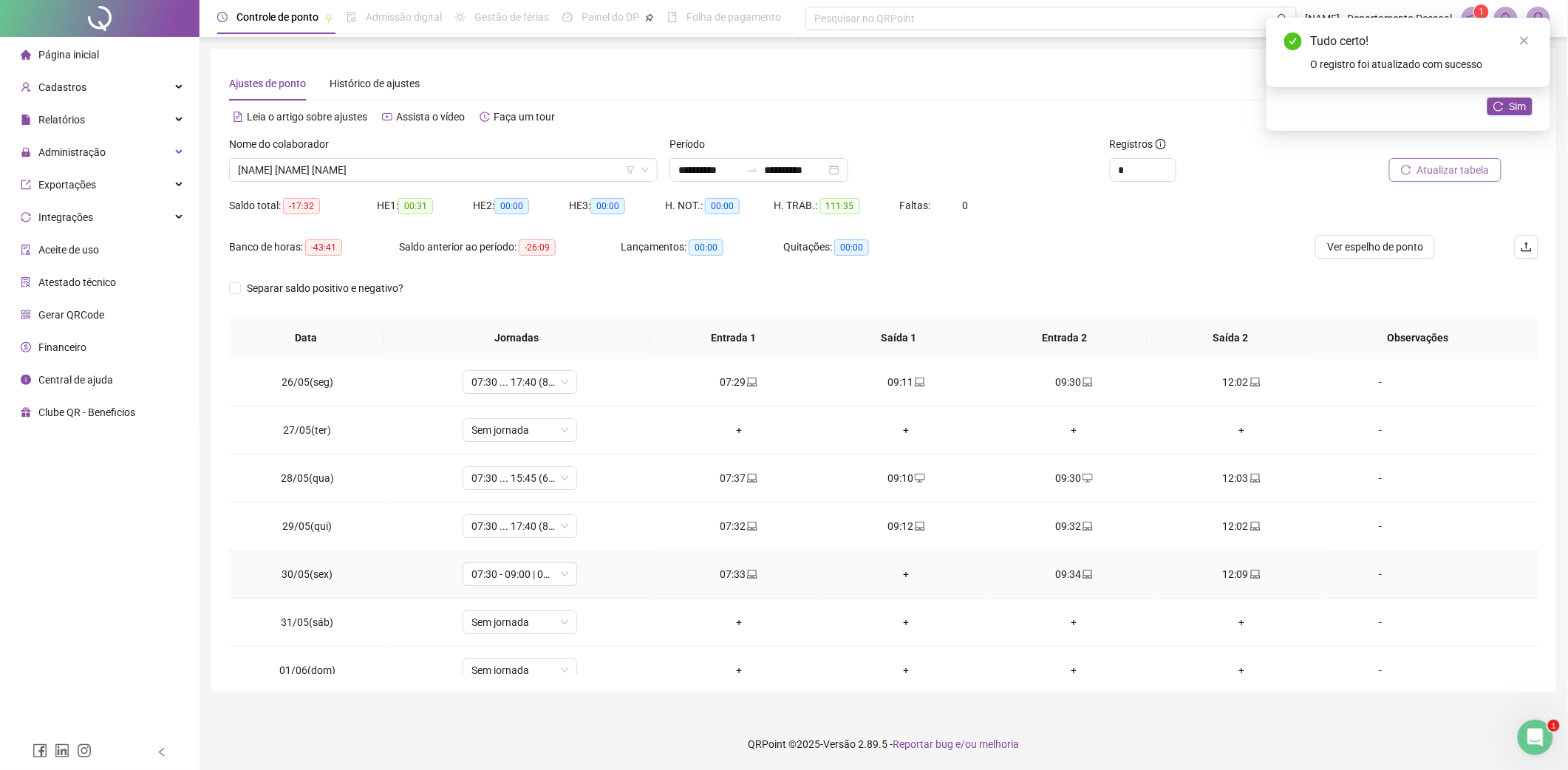 click on "+" at bounding box center [906, 574] 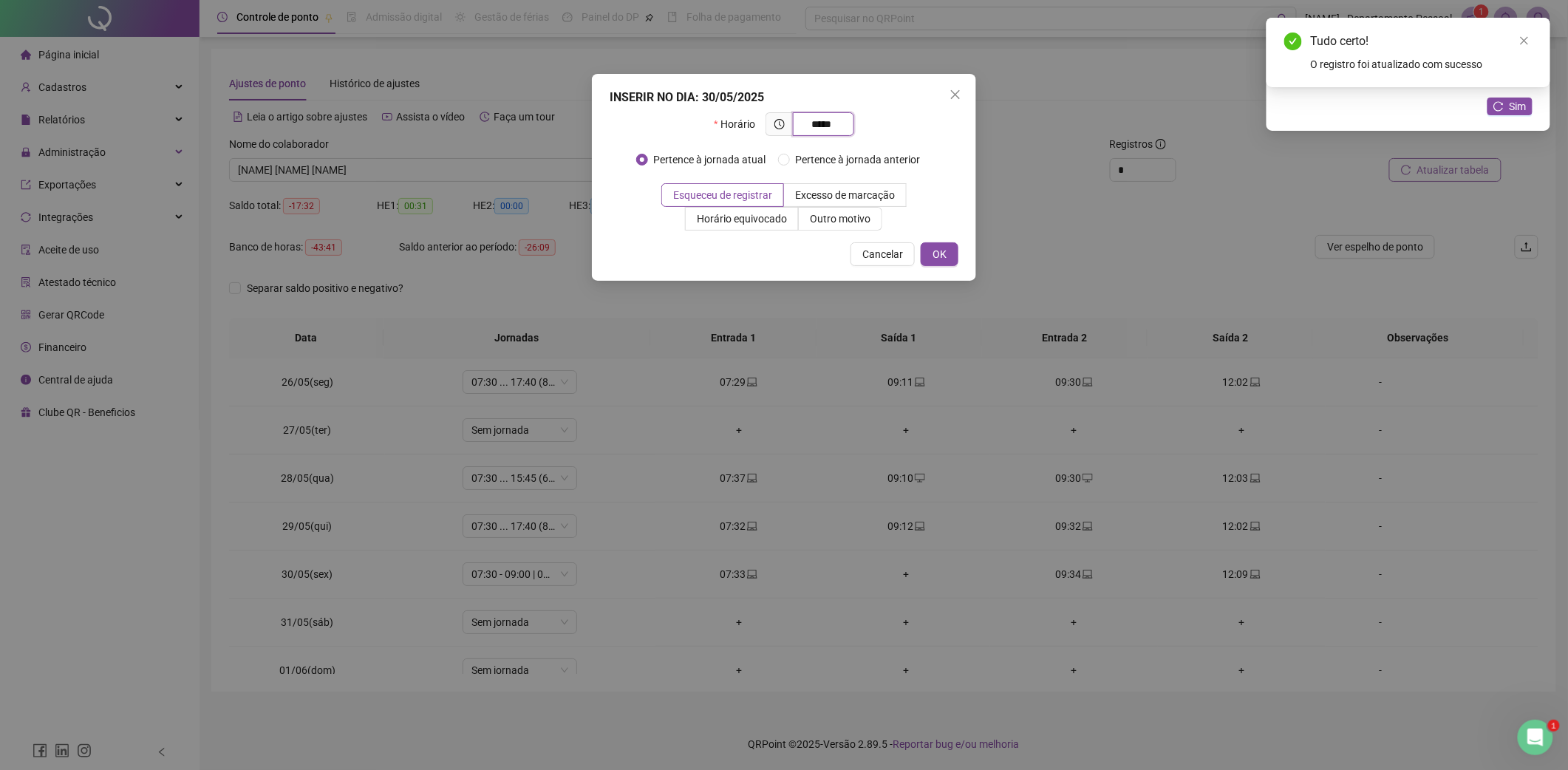 type on "*****" 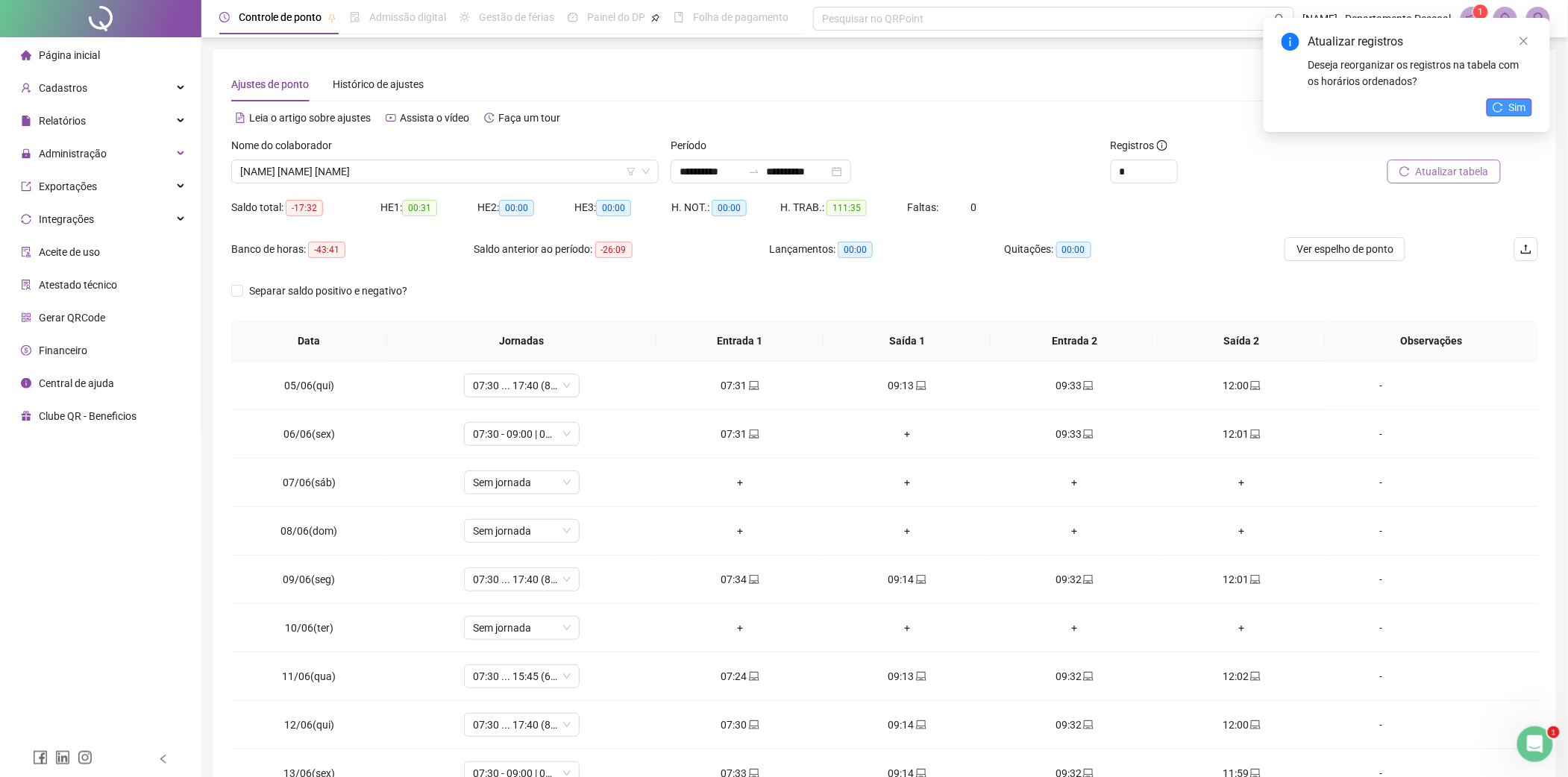 click on "Sim" at bounding box center (1517, 107) 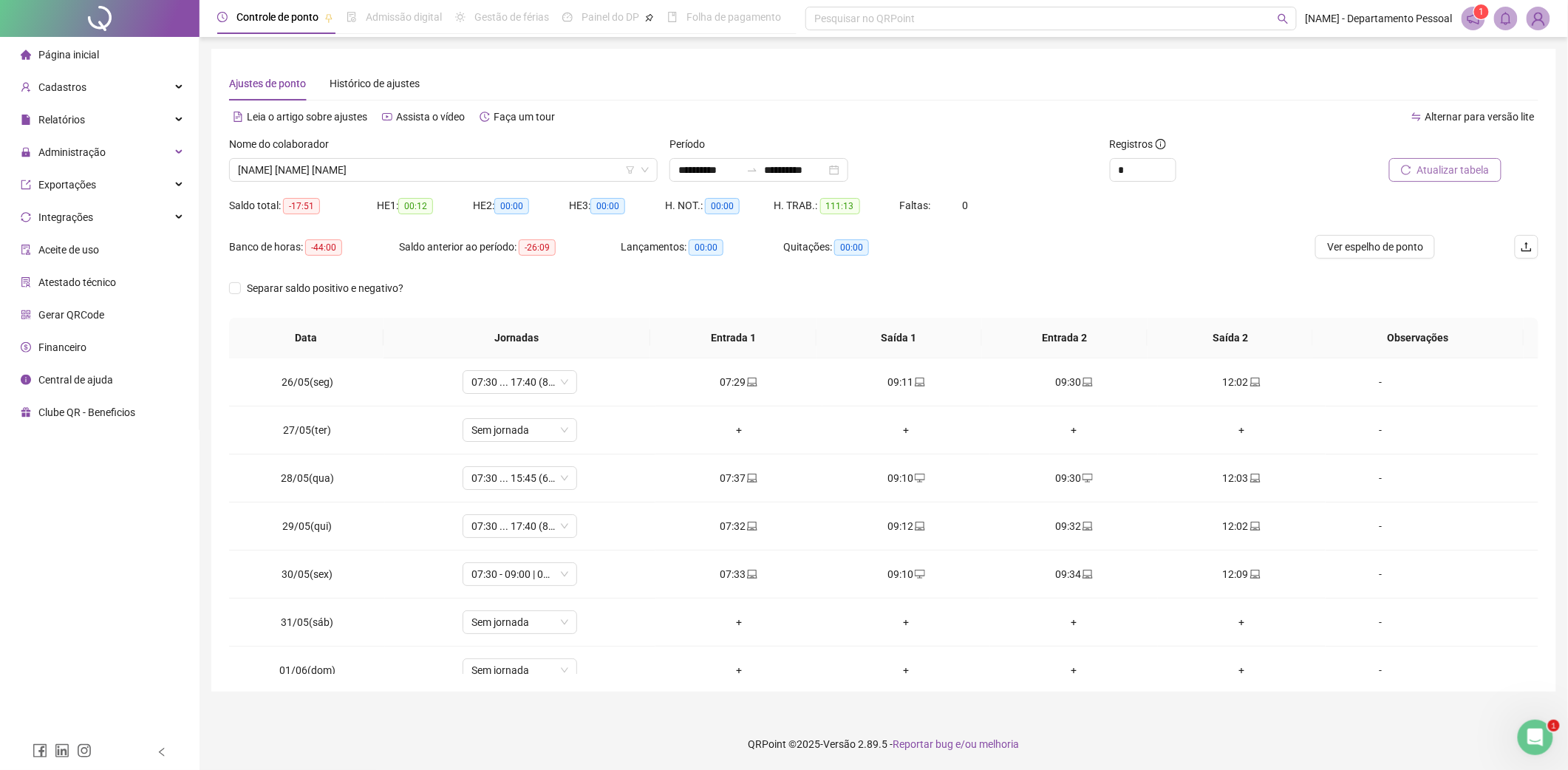 click on "Atualizar tabela" at bounding box center (1453, 170) 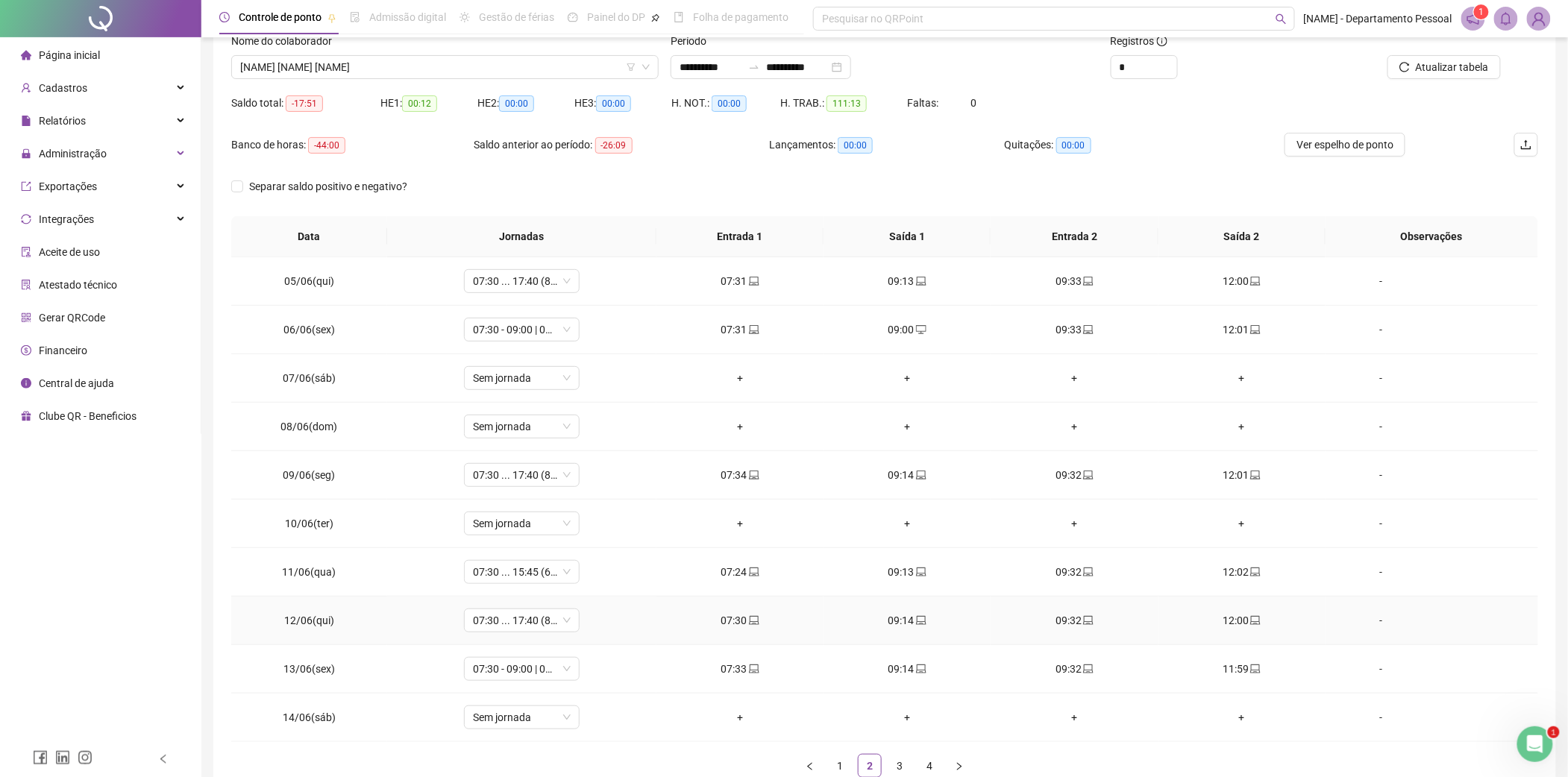 scroll, scrollTop: 198, scrollLeft: 0, axis: vertical 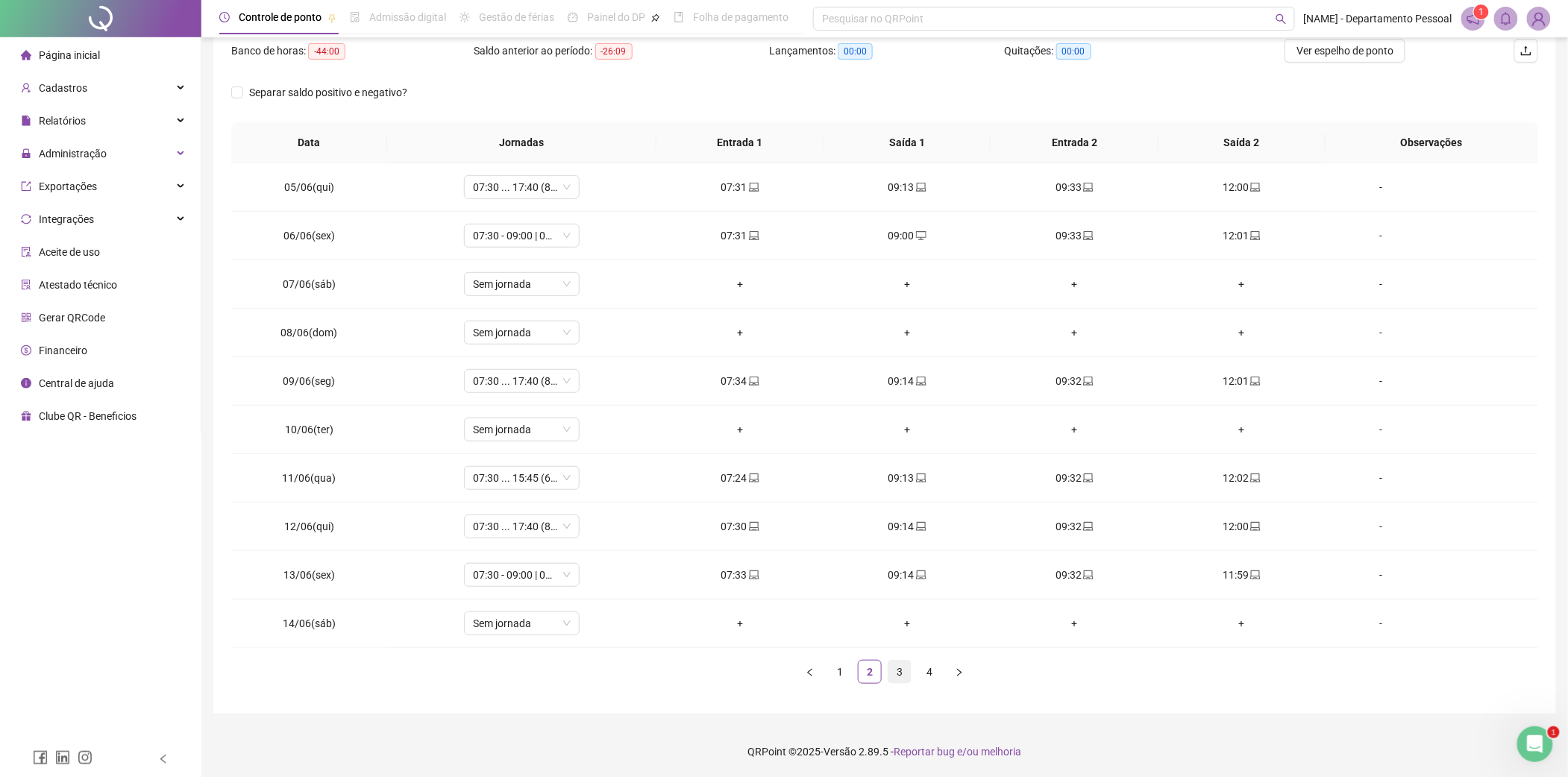 click on "3" at bounding box center (900, 672) 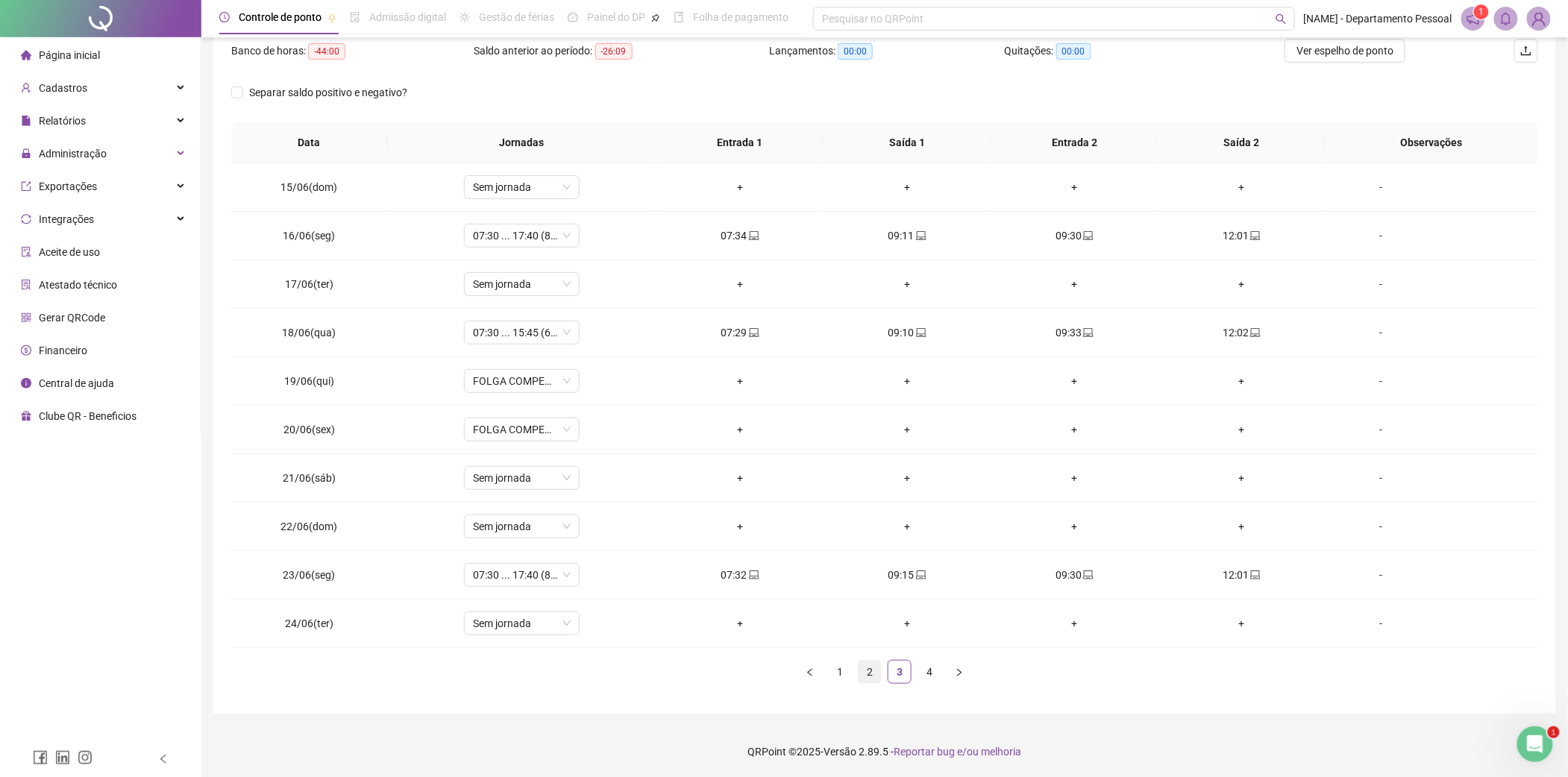 click on "2" at bounding box center (870, 672) 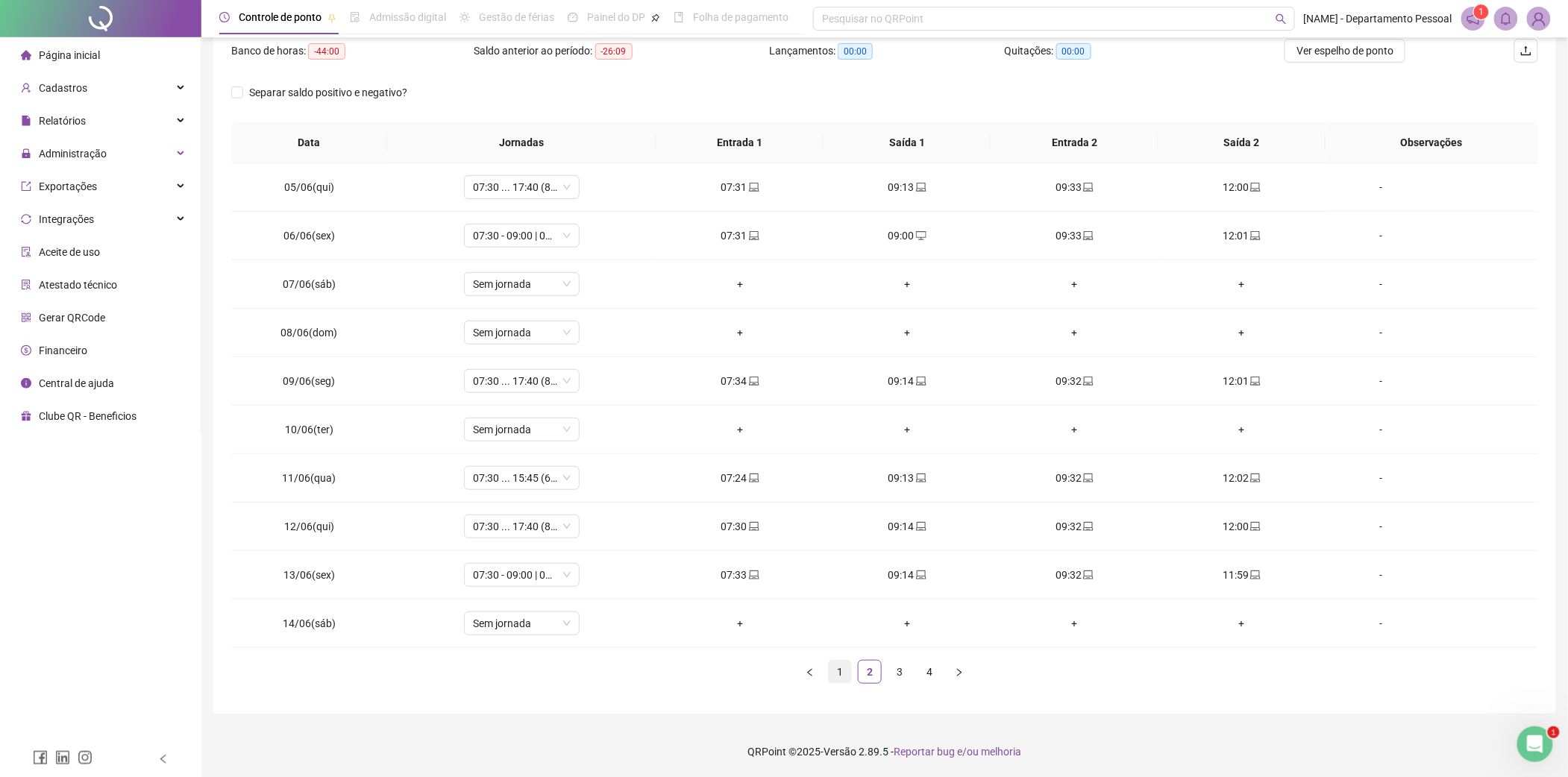 click on "1" at bounding box center [840, 672] 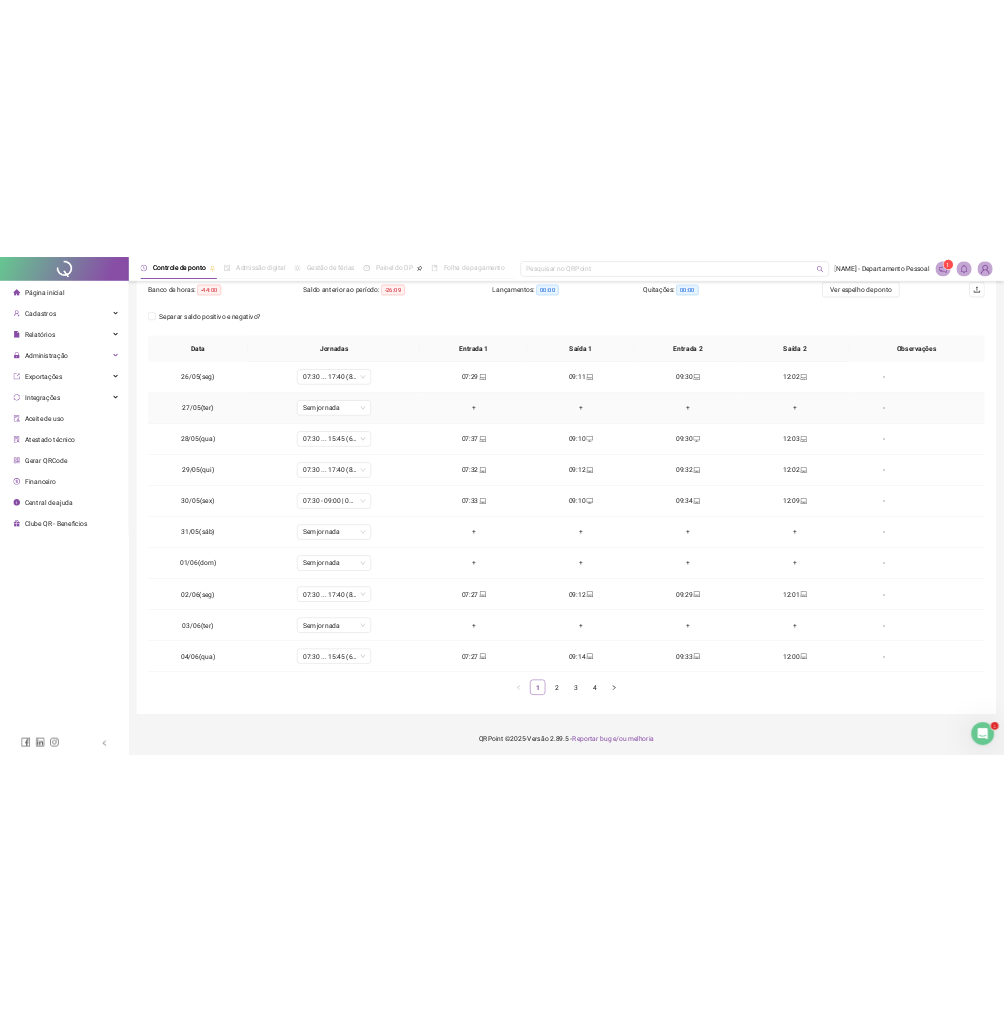 scroll, scrollTop: 0, scrollLeft: 0, axis: both 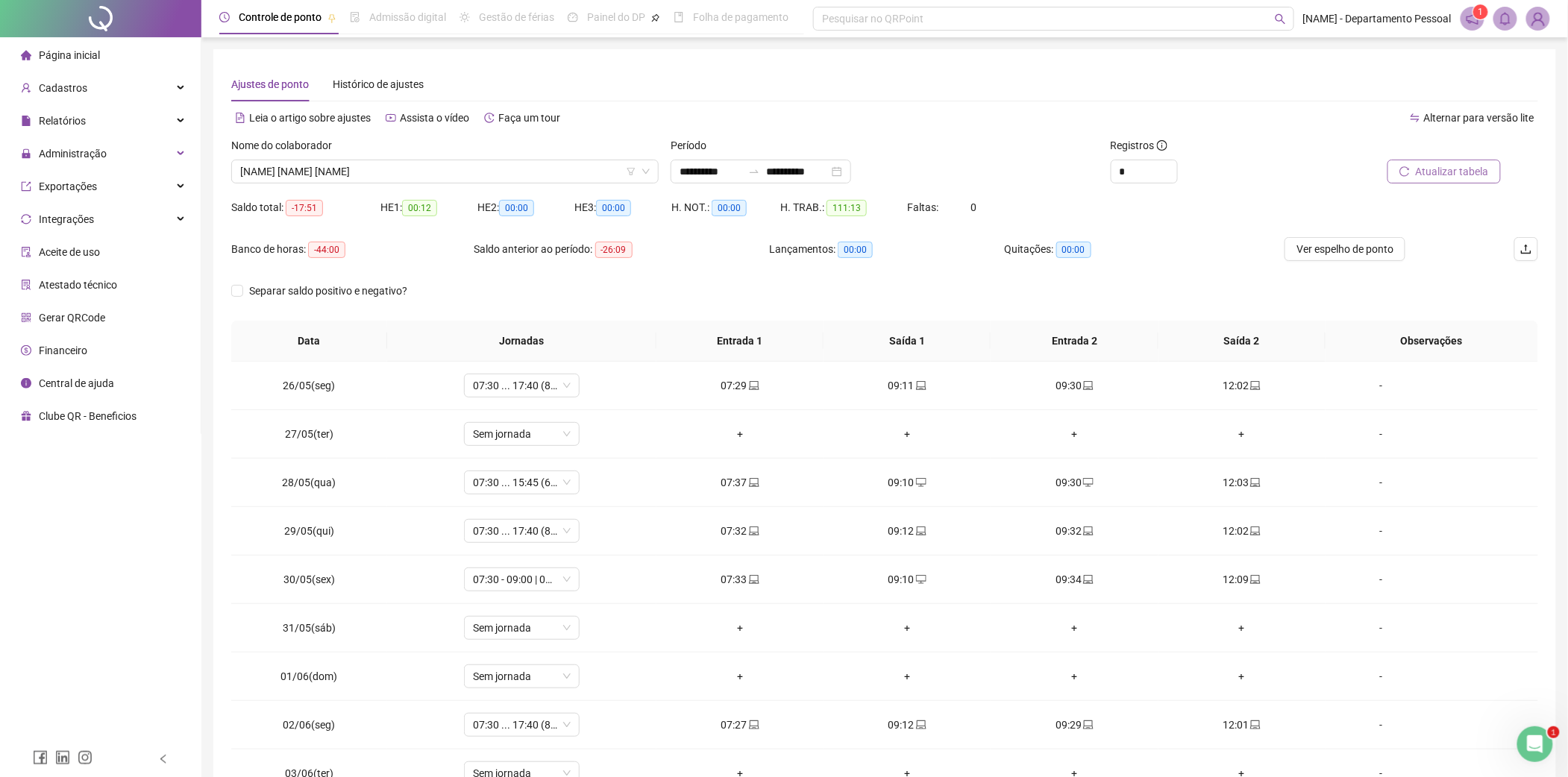 click on "Atualizar tabela" at bounding box center [1452, 172] 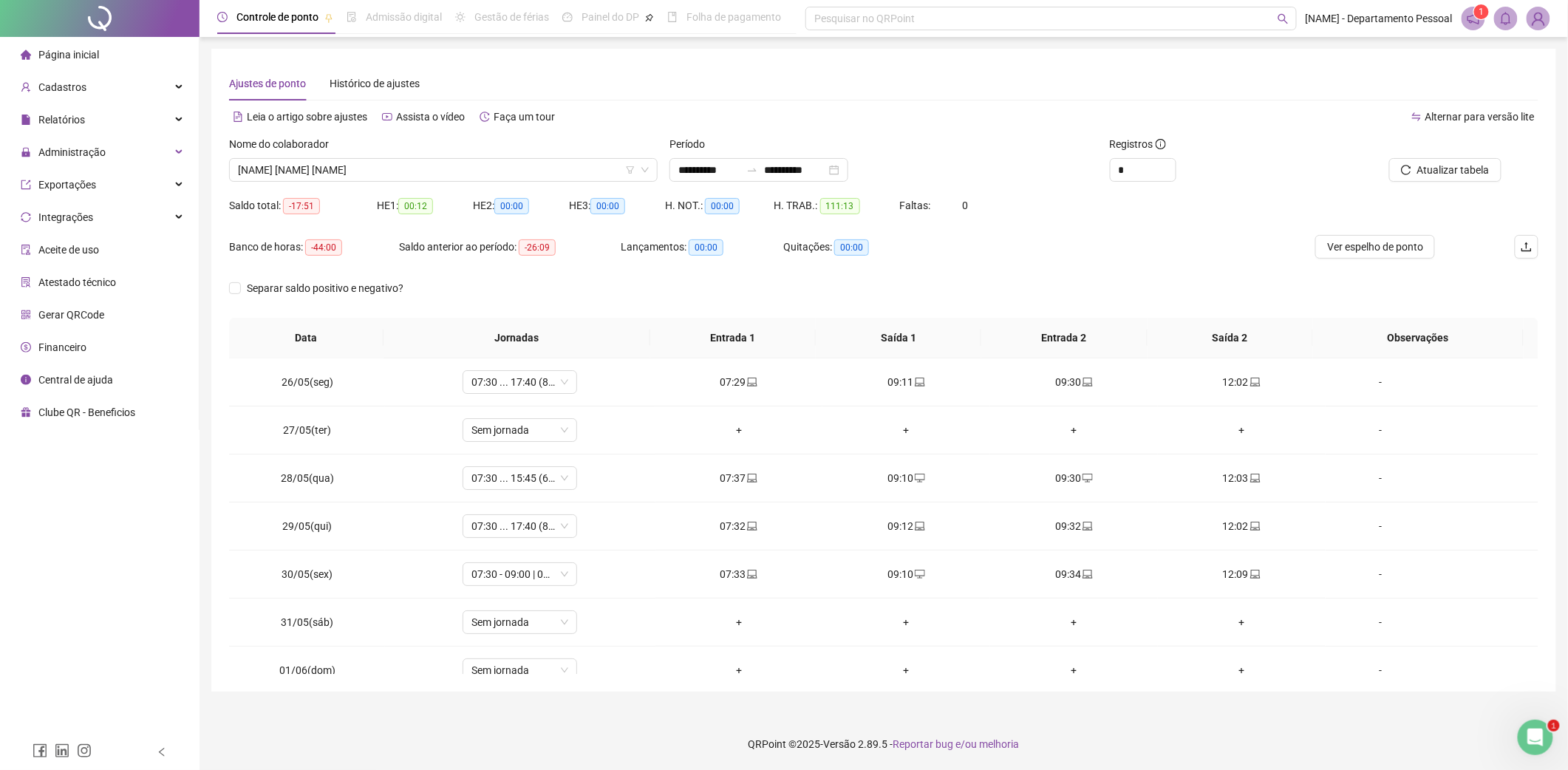 click on "Ver espelho de ponto" at bounding box center (1375, 247) 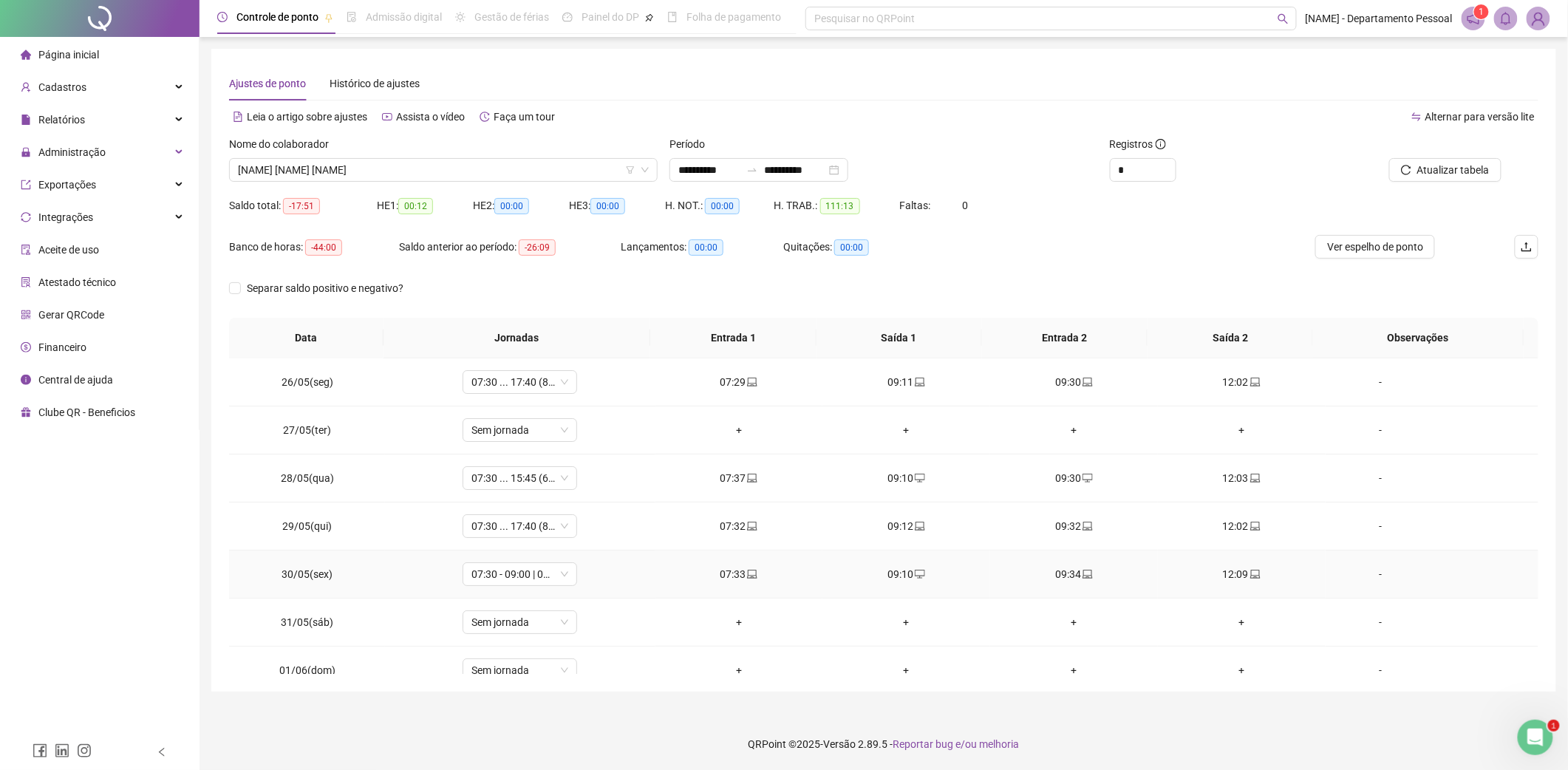 click on "12:09" at bounding box center [1241, 574] 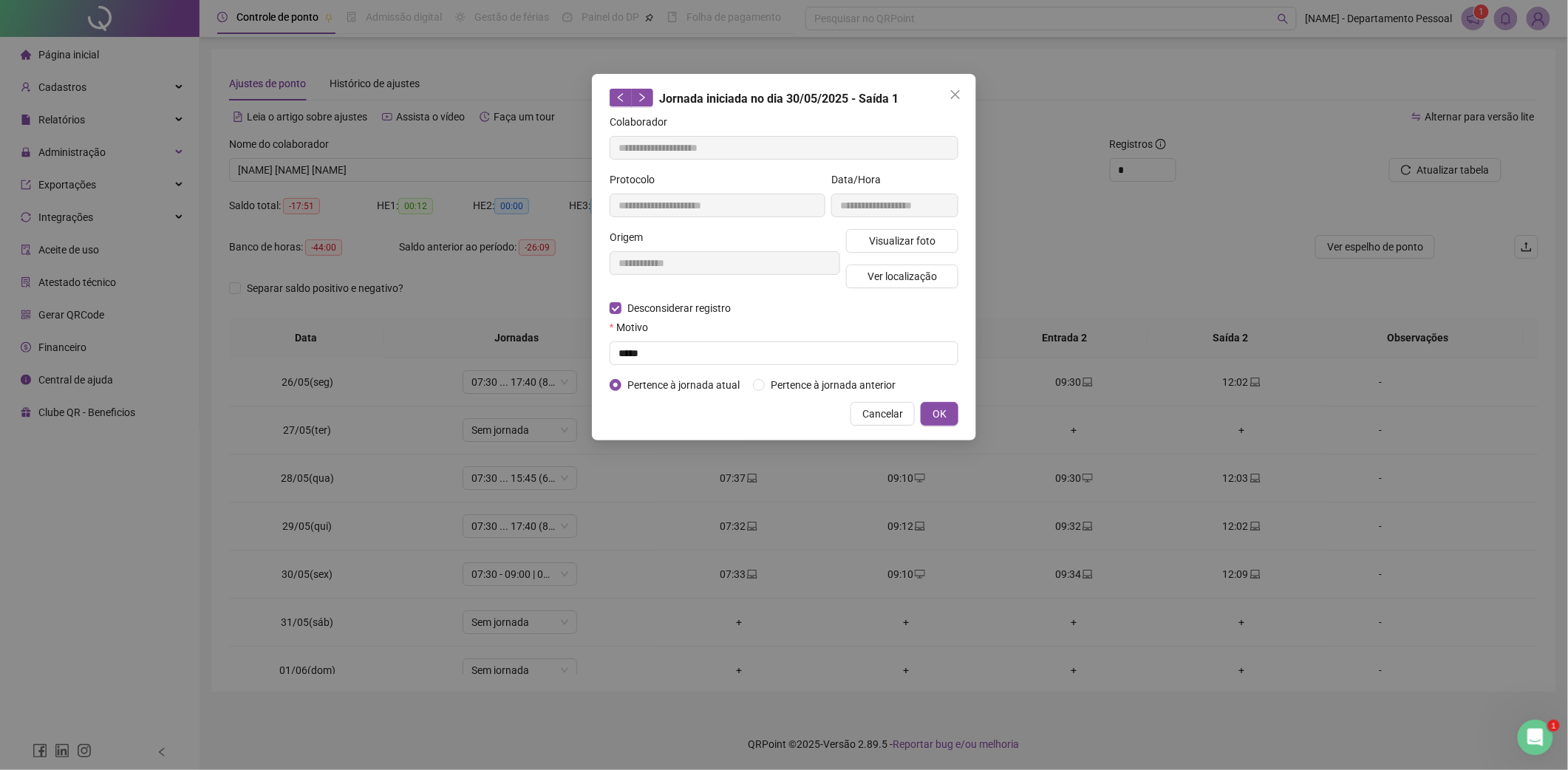 type on "**********" 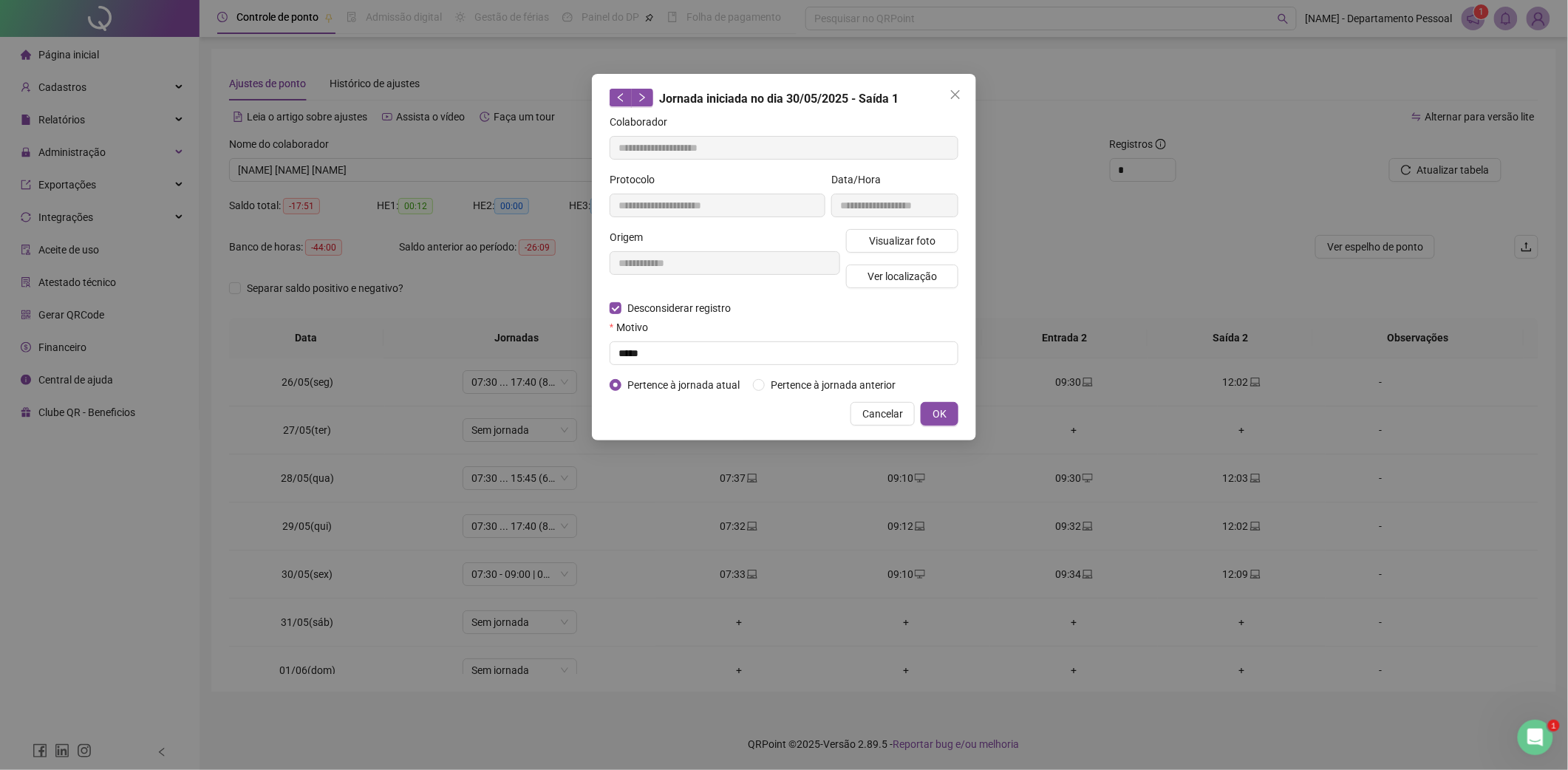 type on "**********" 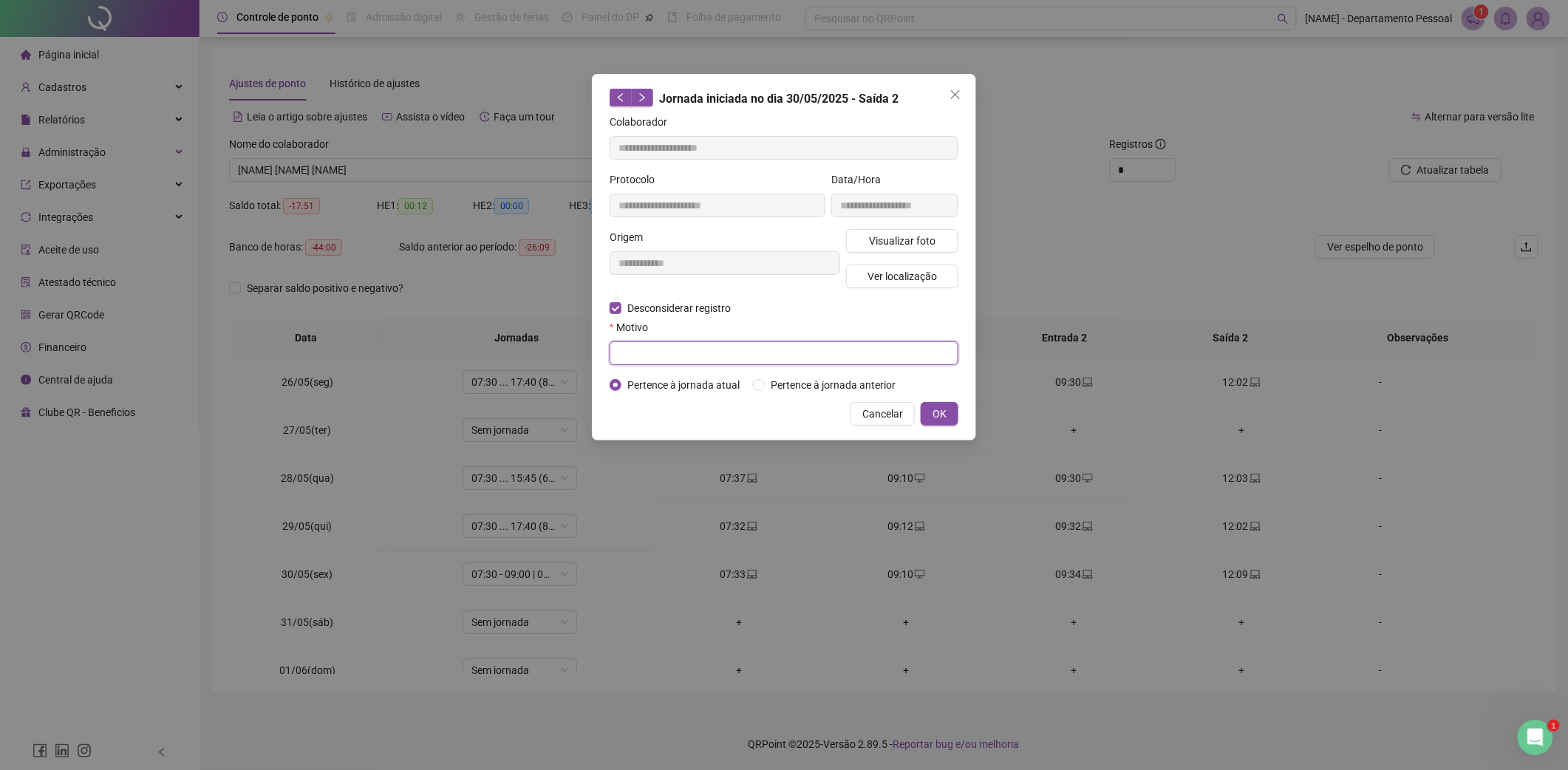 click at bounding box center [784, 353] 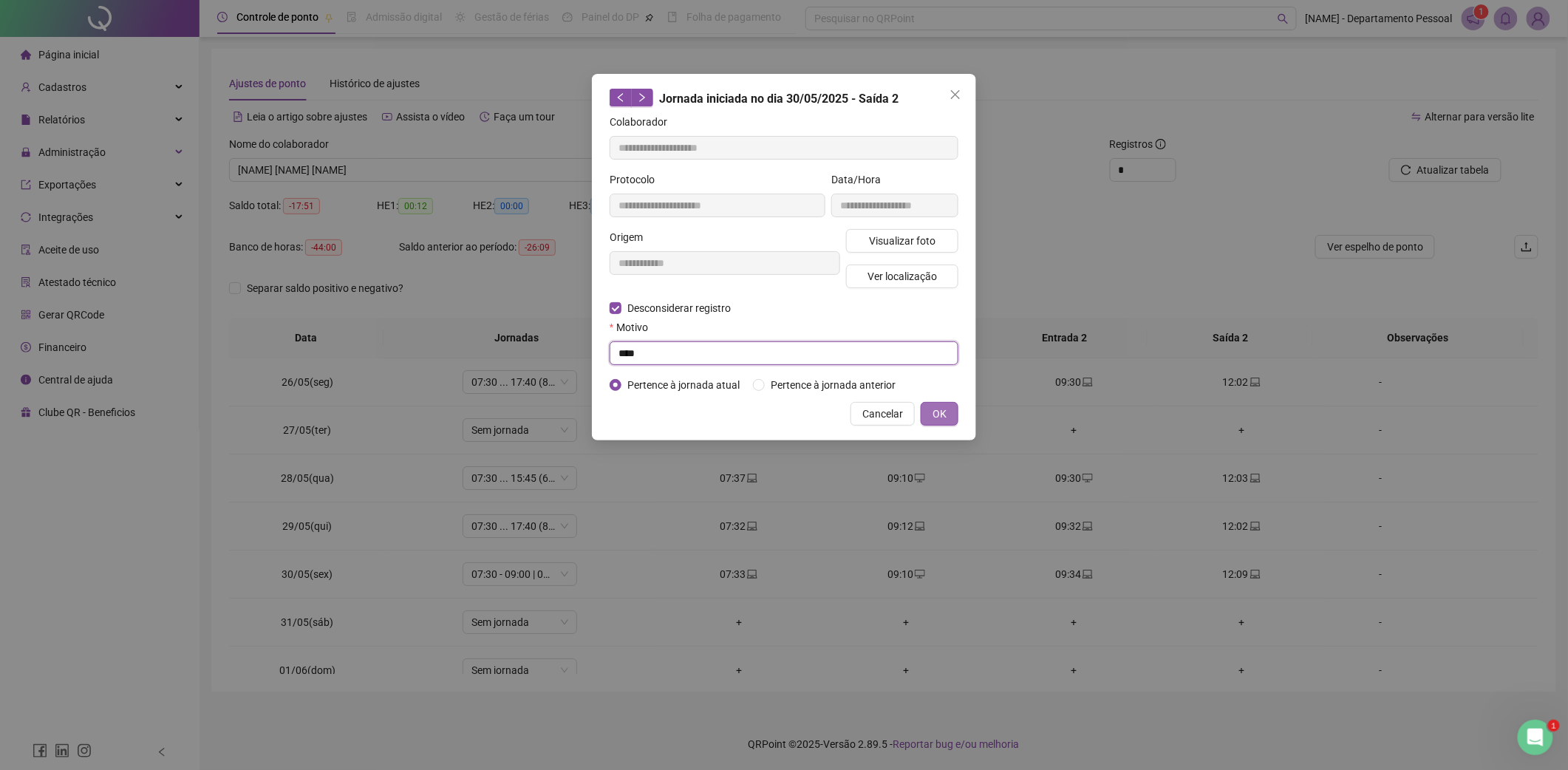type on "****" 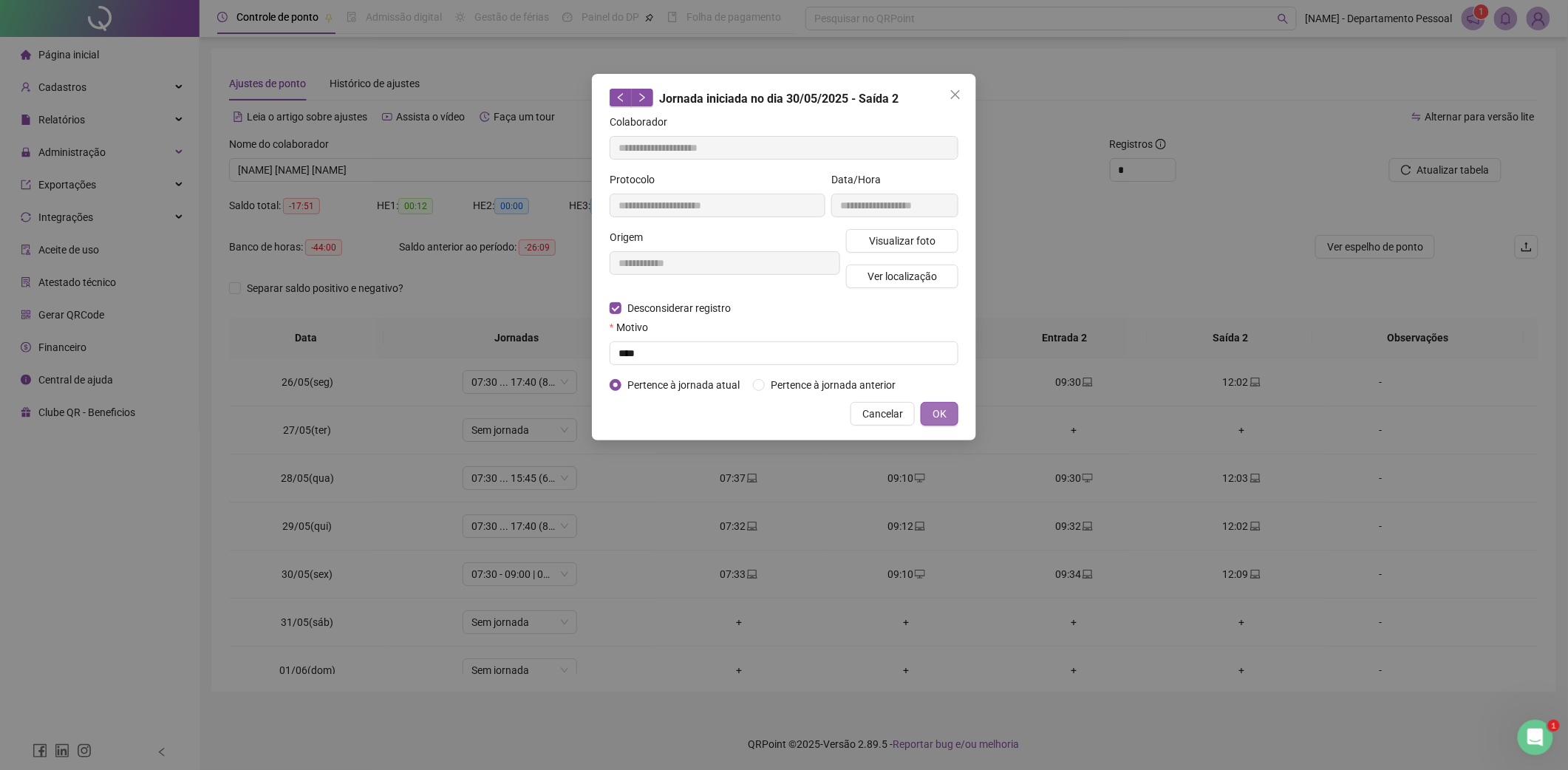 click on "OK" at bounding box center (939, 414) 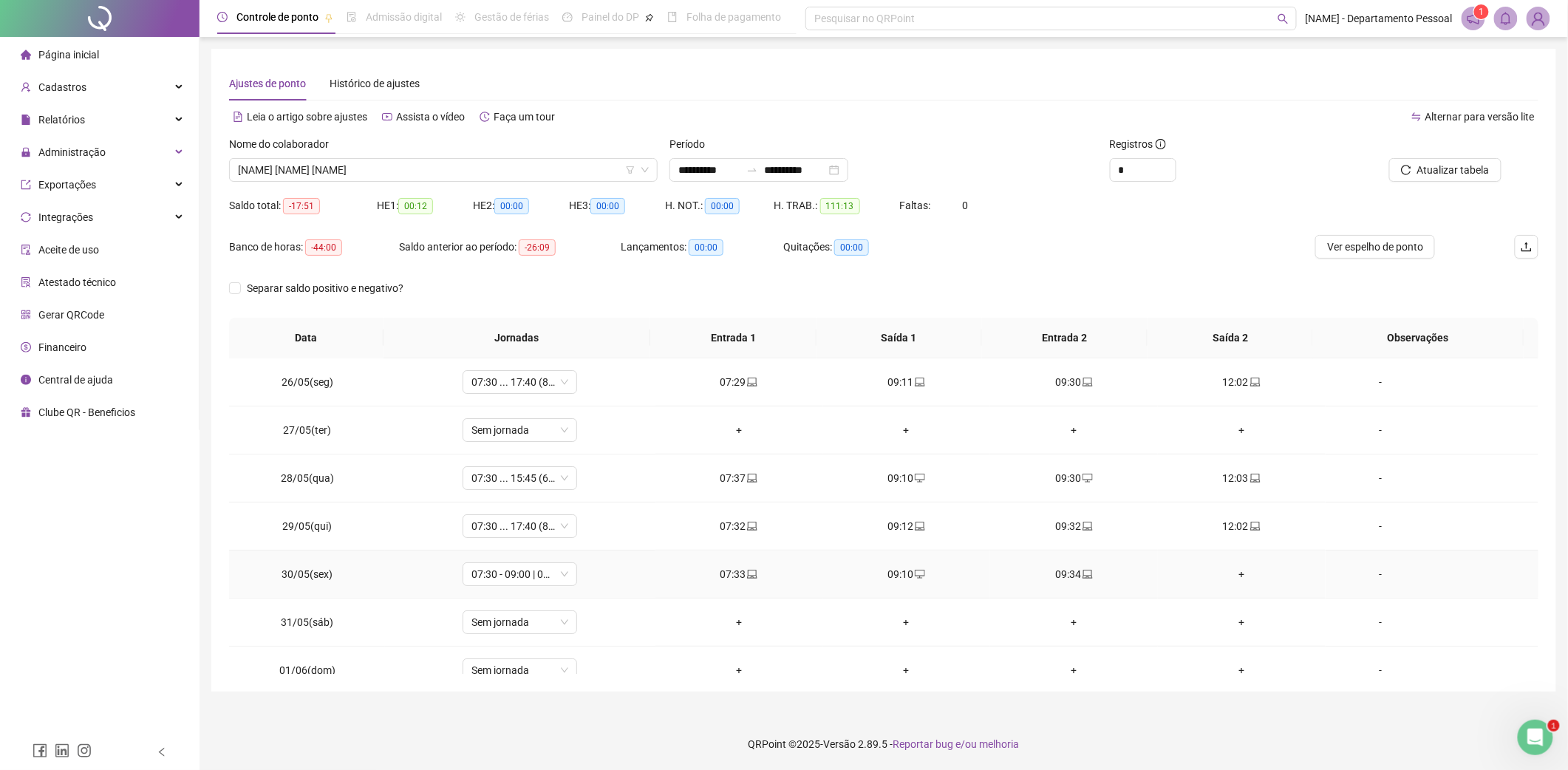 click on "+" at bounding box center [1241, 574] 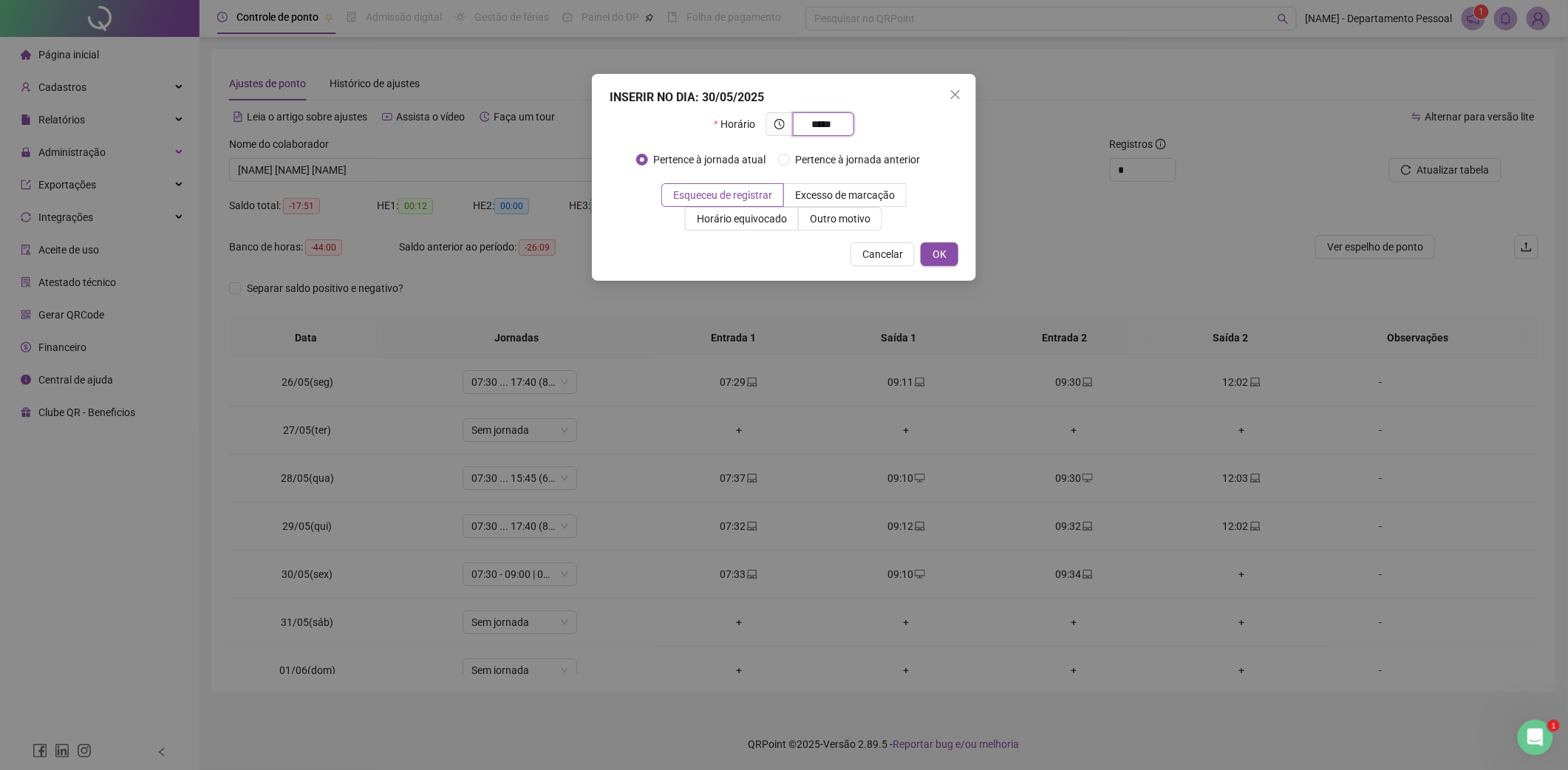 type on "*****" 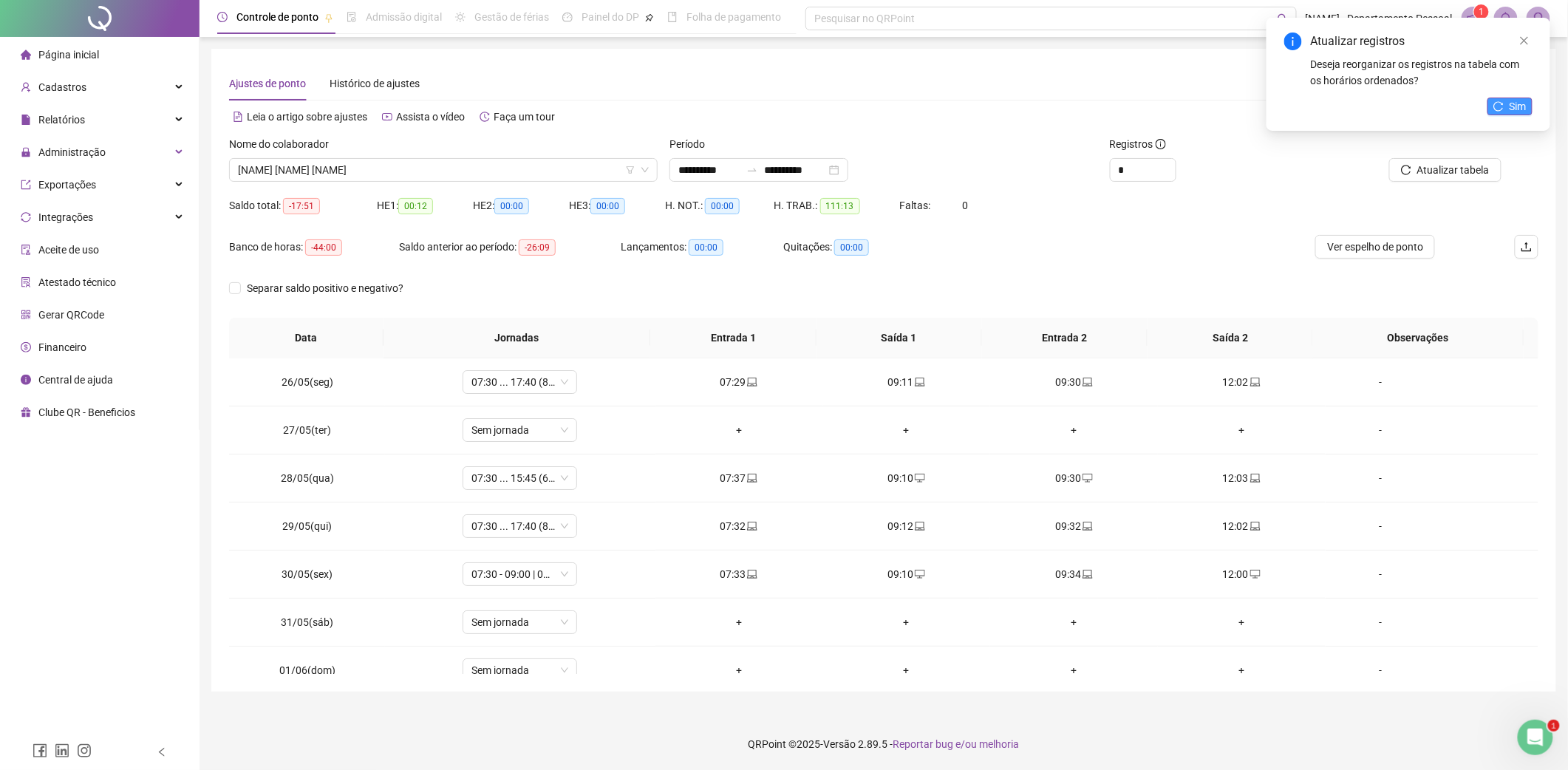 click on "Sim" at bounding box center [1518, 106] 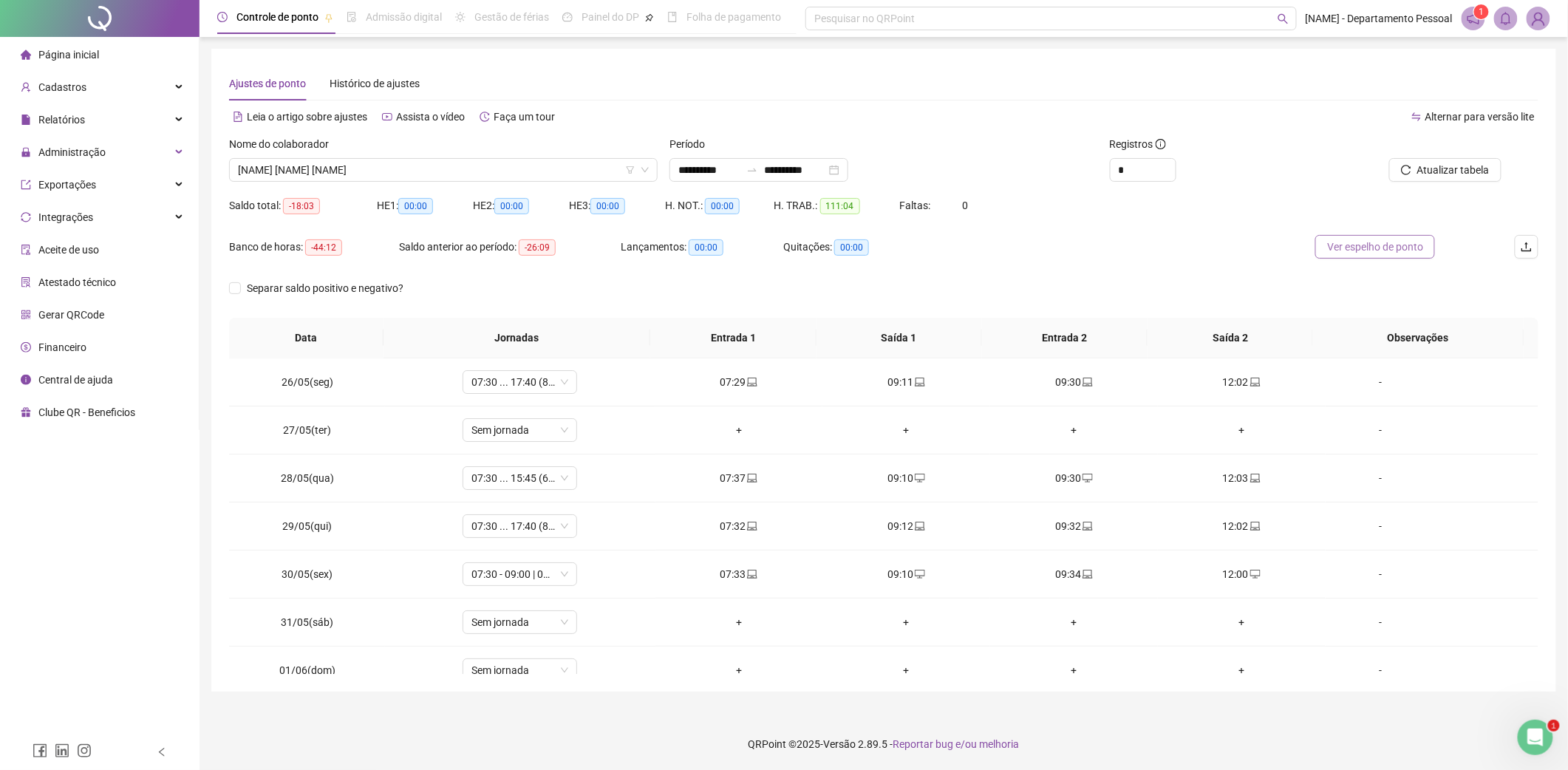 click on "Ver espelho de ponto" at bounding box center (1375, 247) 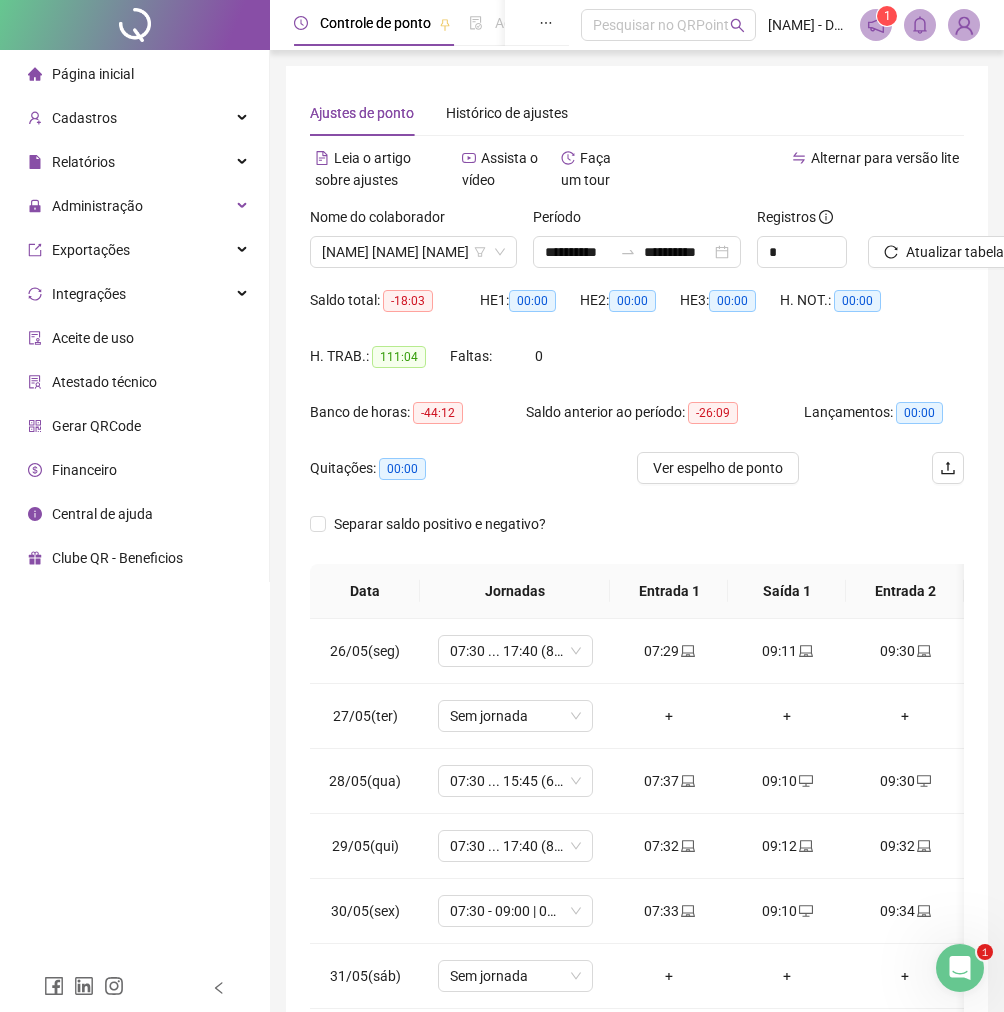 click on "Separar saldo positivo e negativo?" at bounding box center [637, 536] 